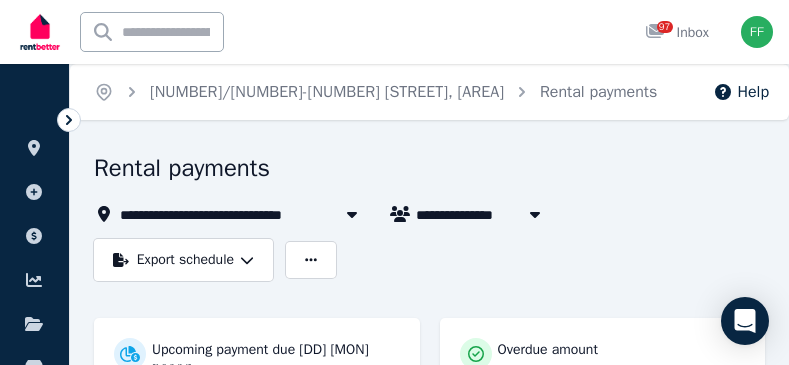 scroll, scrollTop: 0, scrollLeft: 0, axis: both 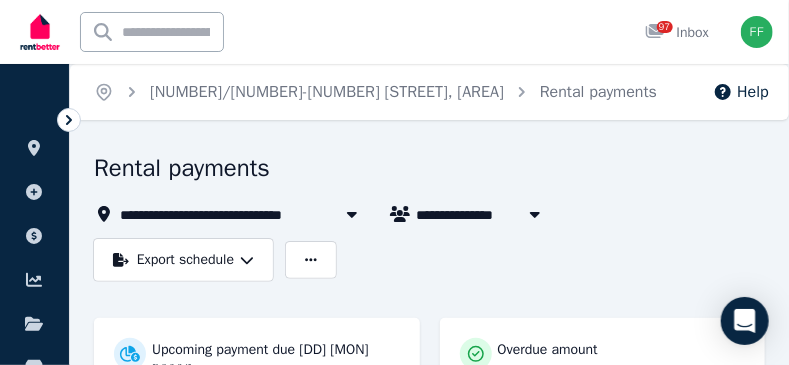 click 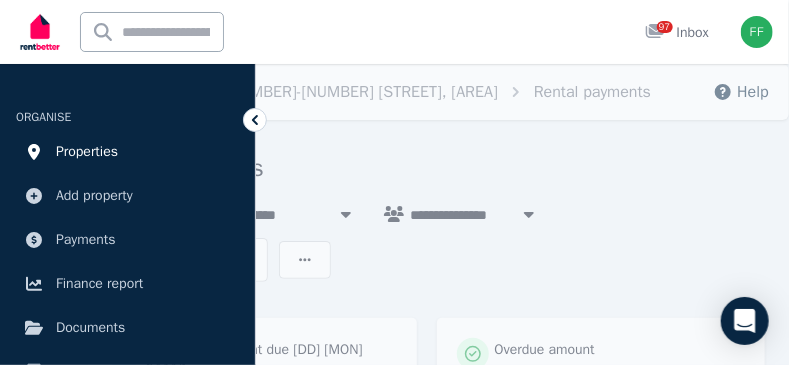 click on "Properties" at bounding box center [87, 152] 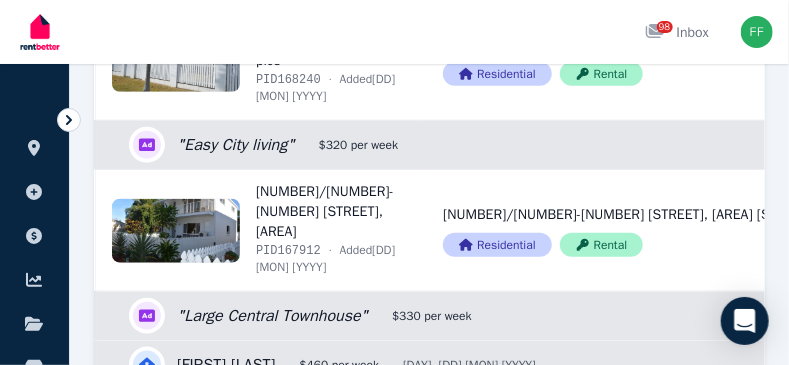 scroll, scrollTop: 2700, scrollLeft: 0, axis: vertical 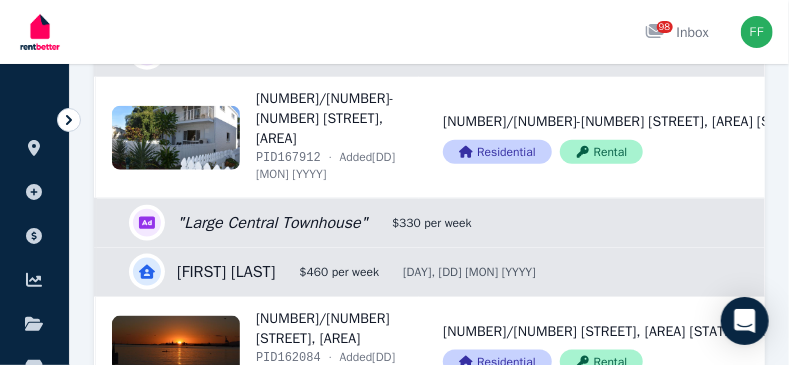 click on "View property details" at bounding box center [257, -244] 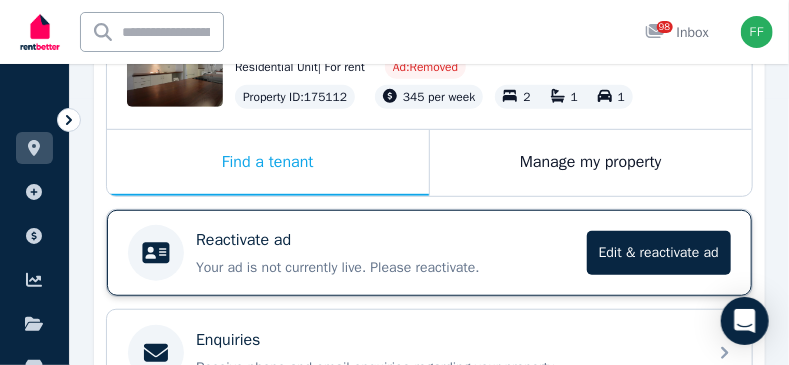 scroll, scrollTop: 300, scrollLeft: 0, axis: vertical 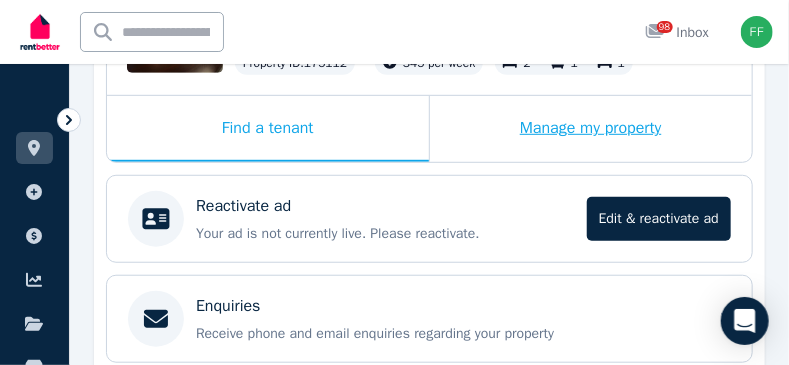 click on "Manage my property" at bounding box center [591, 129] 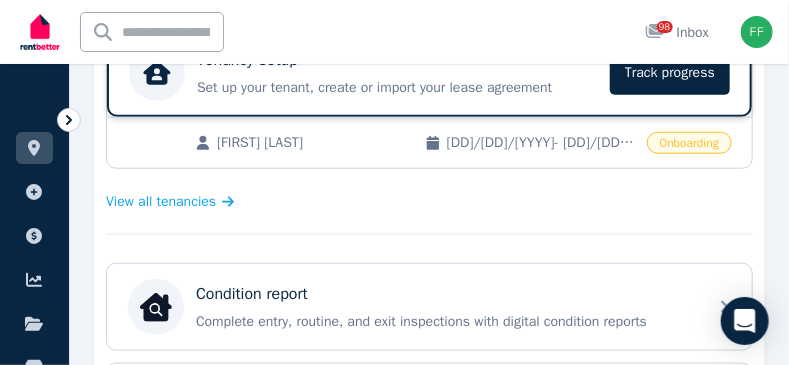 scroll, scrollTop: 300, scrollLeft: 0, axis: vertical 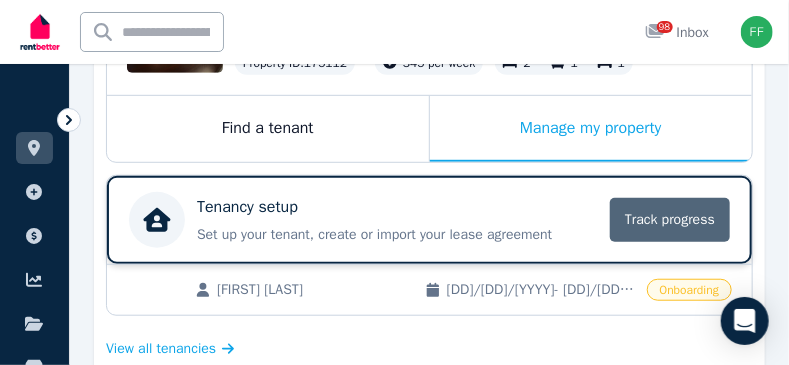 click on "Track progress" at bounding box center (670, 220) 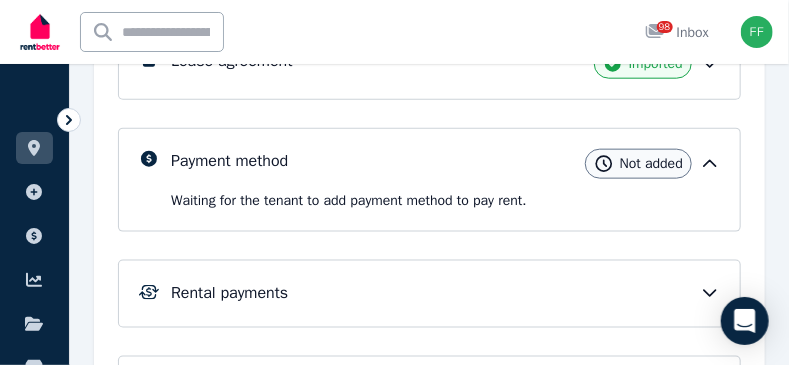 scroll, scrollTop: 700, scrollLeft: 0, axis: vertical 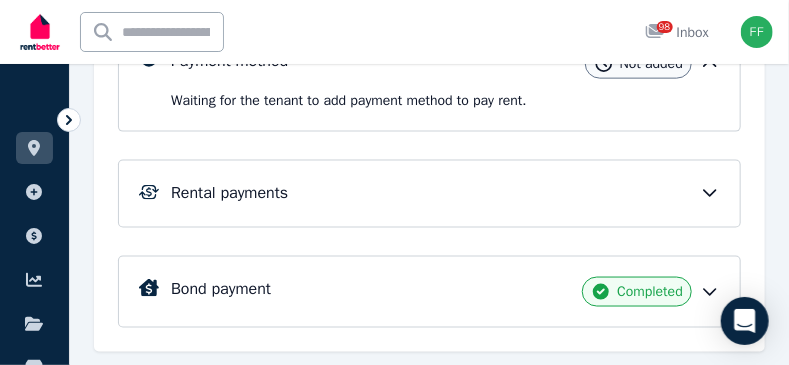 click 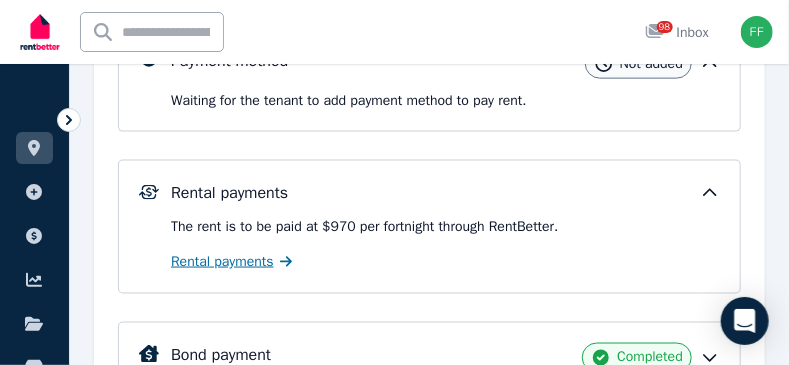 click on "Rental payments" at bounding box center [222, 262] 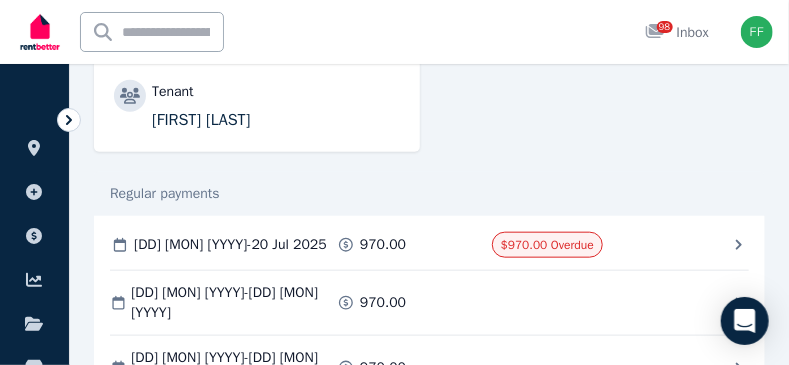 scroll, scrollTop: 500, scrollLeft: 0, axis: vertical 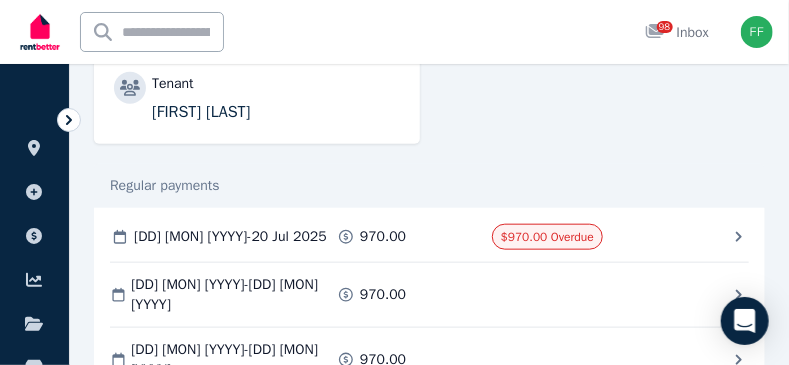 click 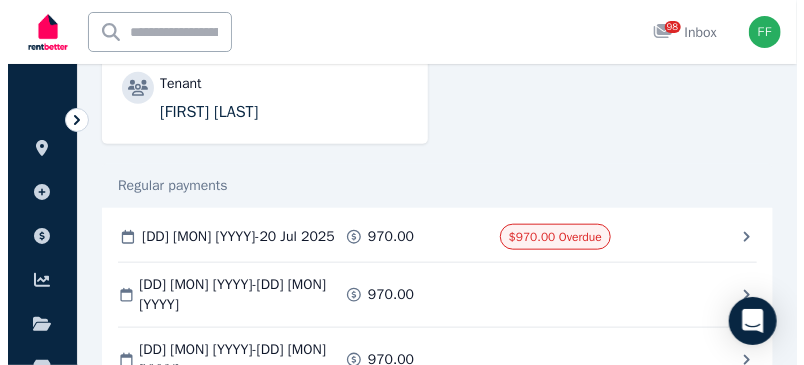 scroll, scrollTop: 0, scrollLeft: 0, axis: both 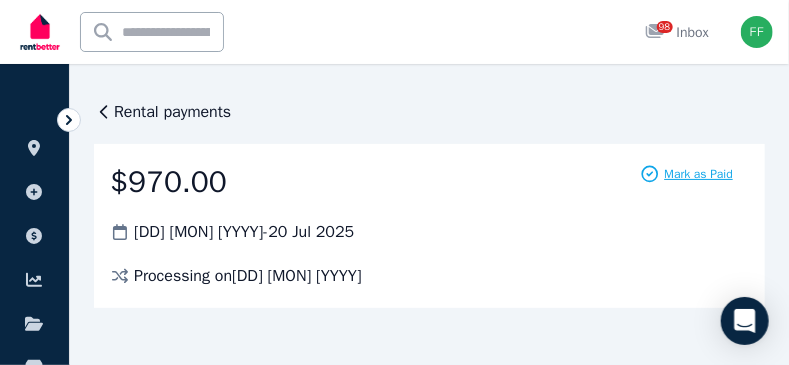 click 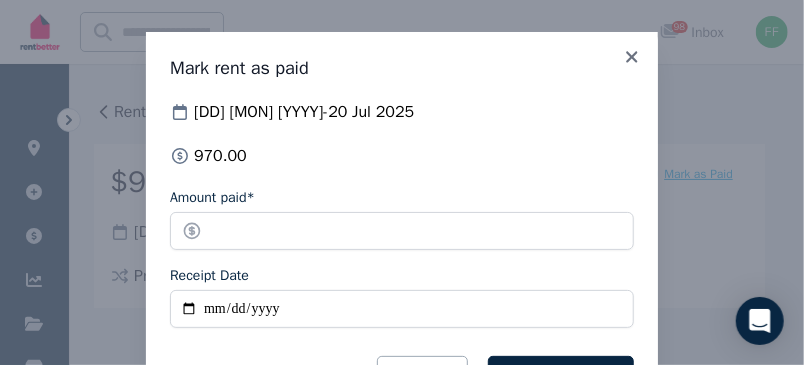 scroll, scrollTop: 36, scrollLeft: 0, axis: vertical 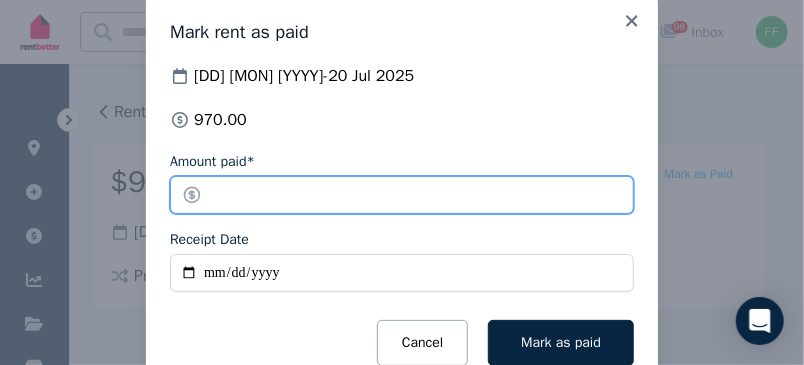 click on "******" at bounding box center (402, 195) 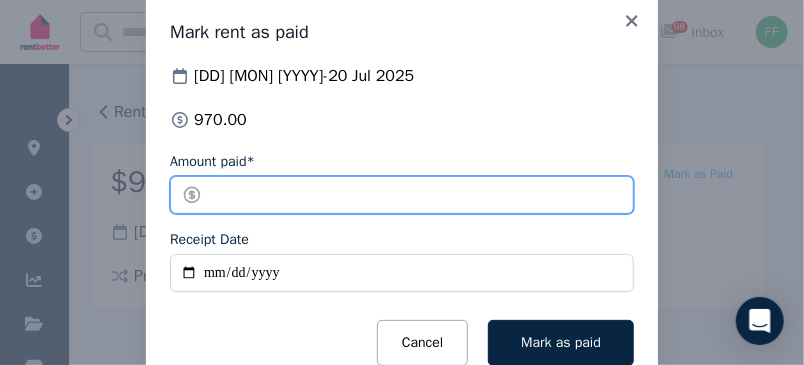 type on "*" 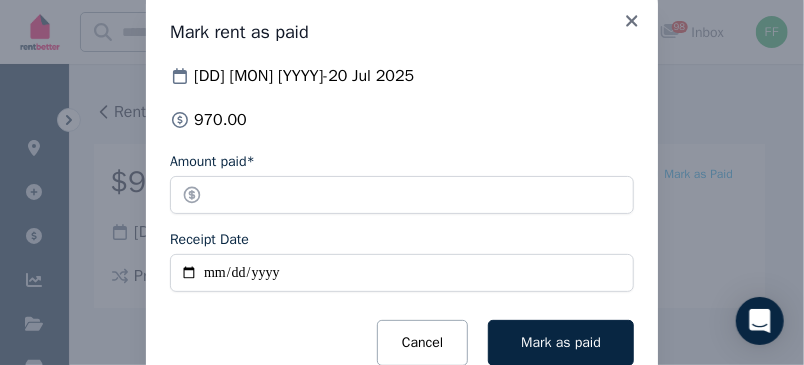click on "Receipt Date" at bounding box center (402, 273) 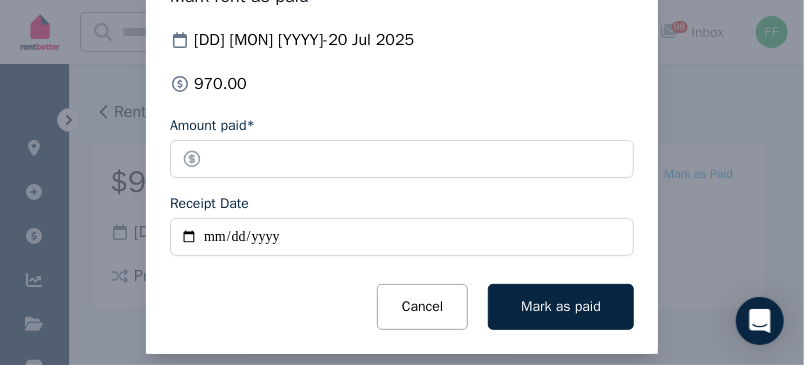 scroll, scrollTop: 92, scrollLeft: 0, axis: vertical 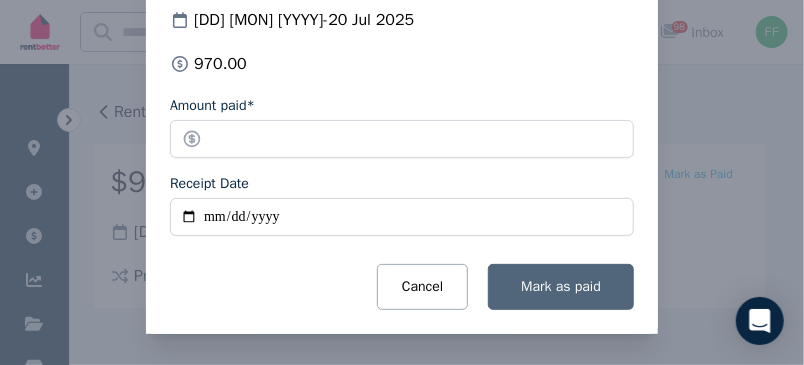 click on "Mark as paid" at bounding box center [561, 287] 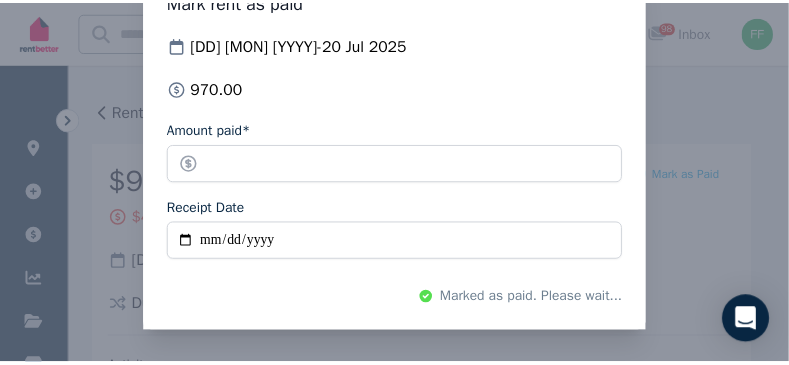 scroll, scrollTop: 66, scrollLeft: 0, axis: vertical 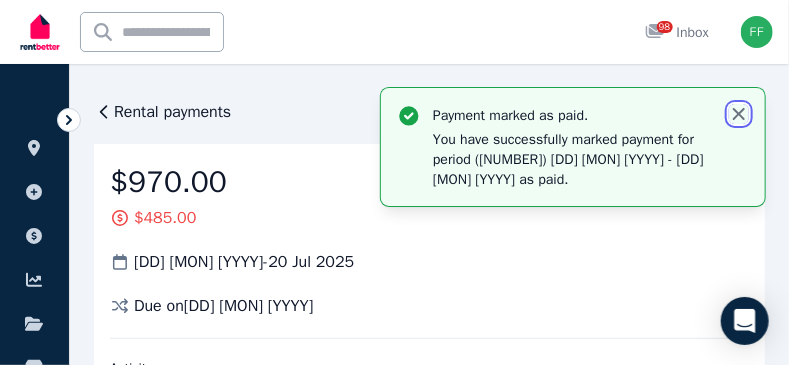 click 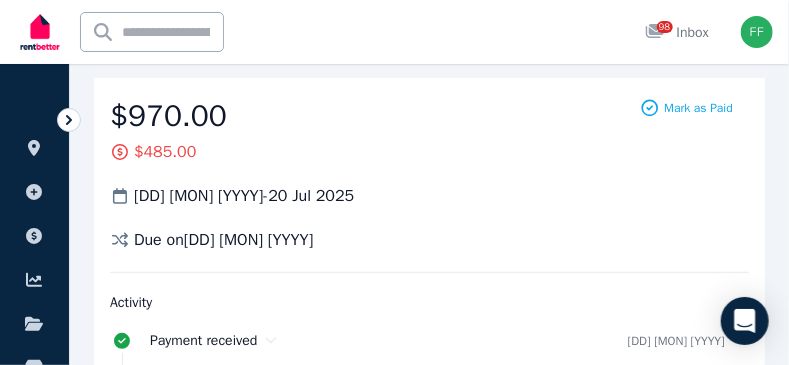 scroll, scrollTop: 0, scrollLeft: 0, axis: both 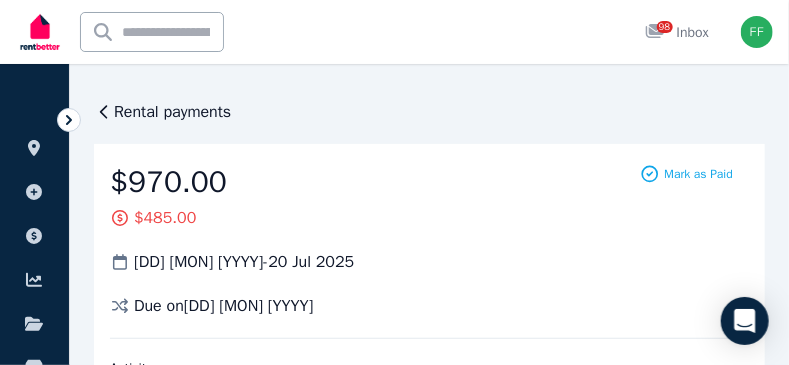 click 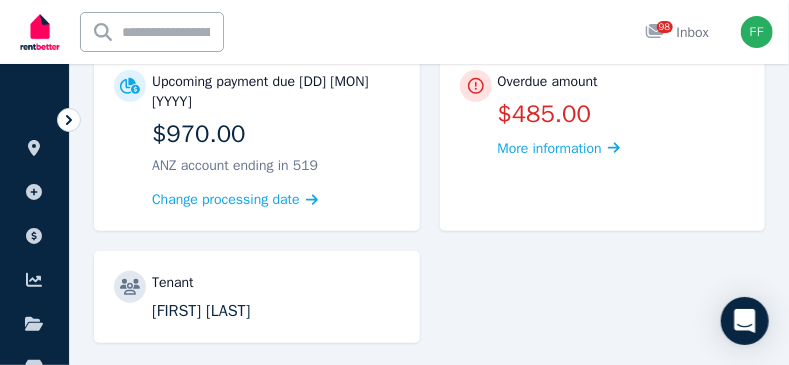 scroll, scrollTop: 0, scrollLeft: 0, axis: both 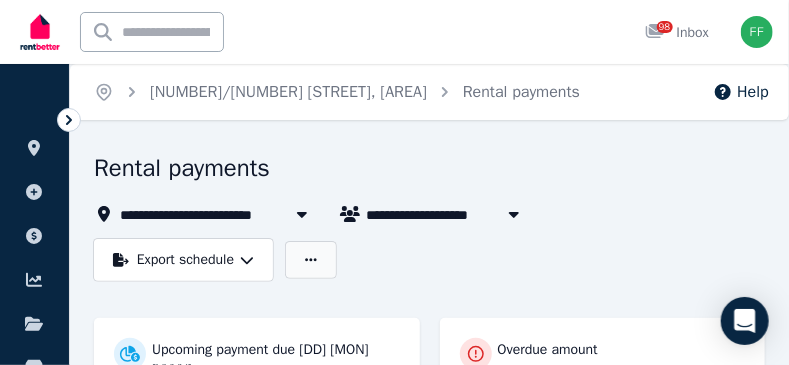 click 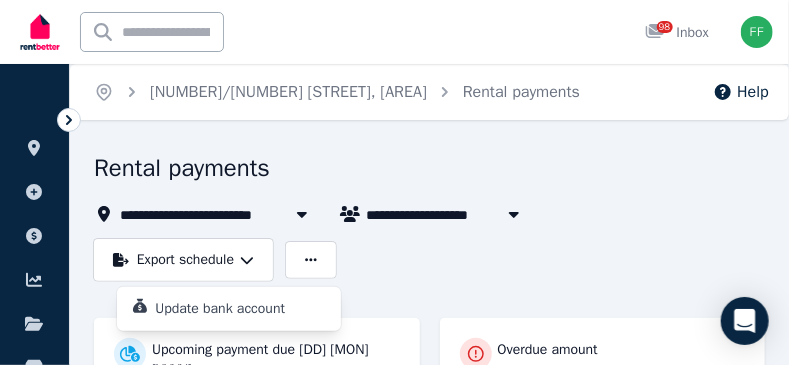 scroll, scrollTop: 100, scrollLeft: 0, axis: vertical 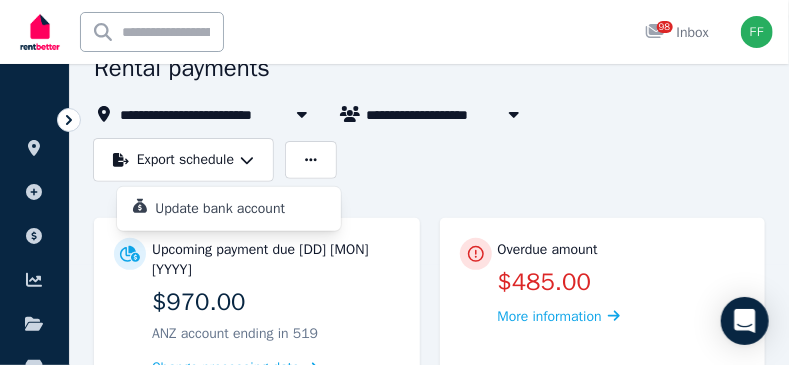 click on "**********" at bounding box center (429, 117) 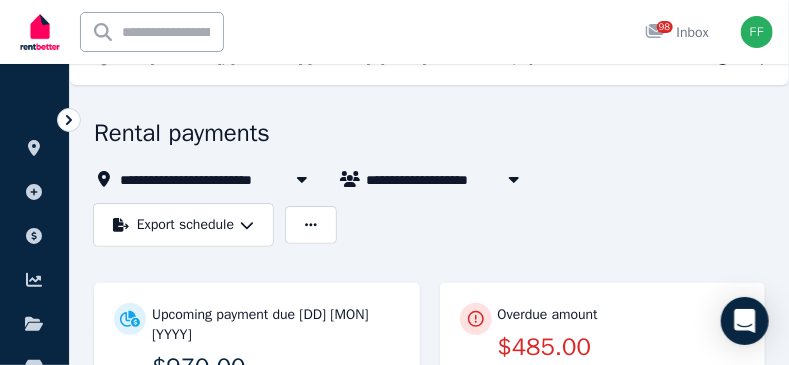scroll, scrollTop: 0, scrollLeft: 0, axis: both 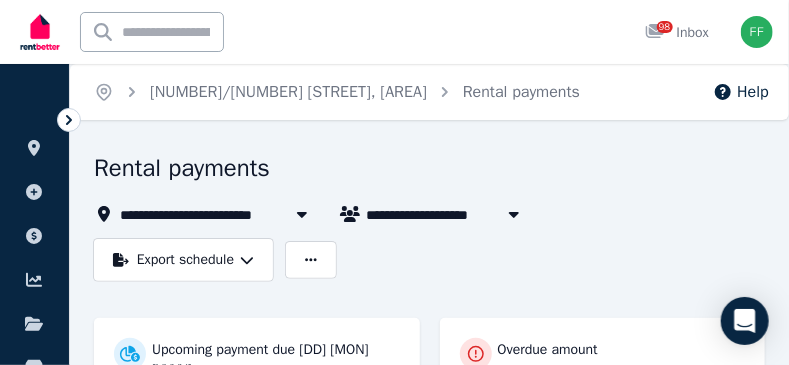 click 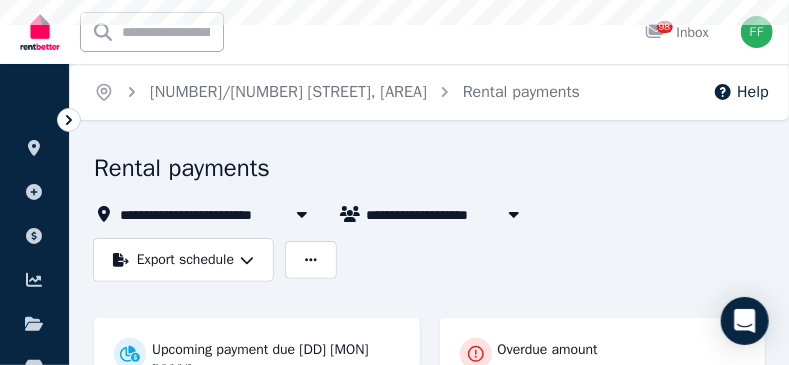 click on "Rental payments" at bounding box center (429, 171) 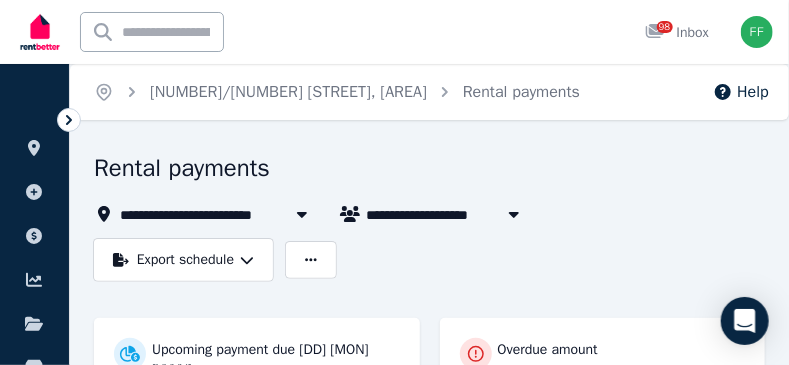 click 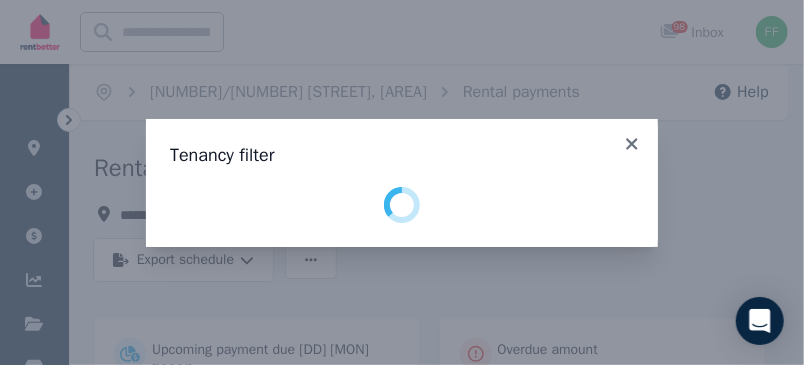 select on "**********" 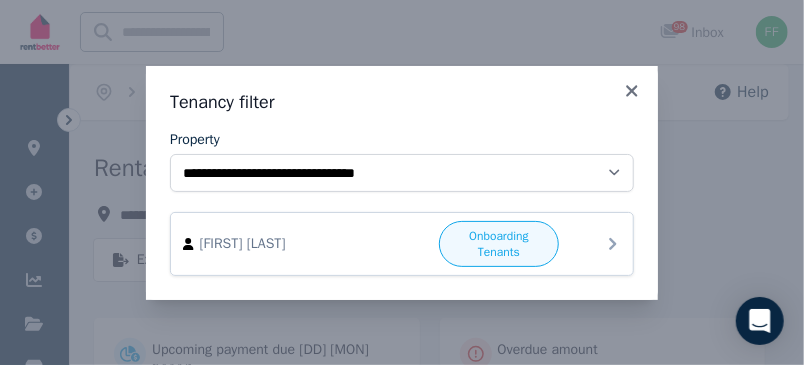 click 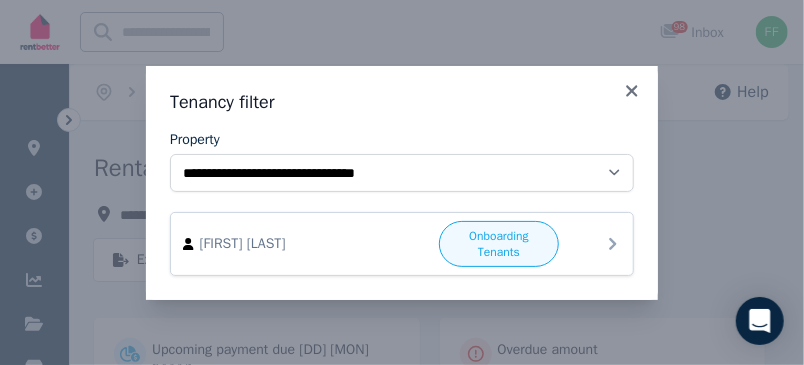 click on "Onboarding Tenants" at bounding box center [499, 244] 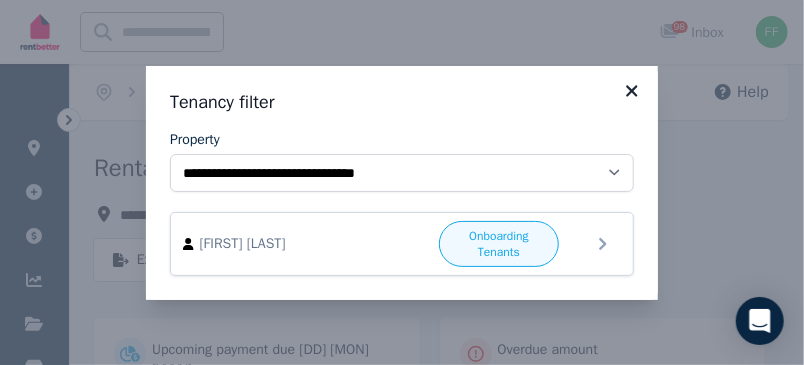 click 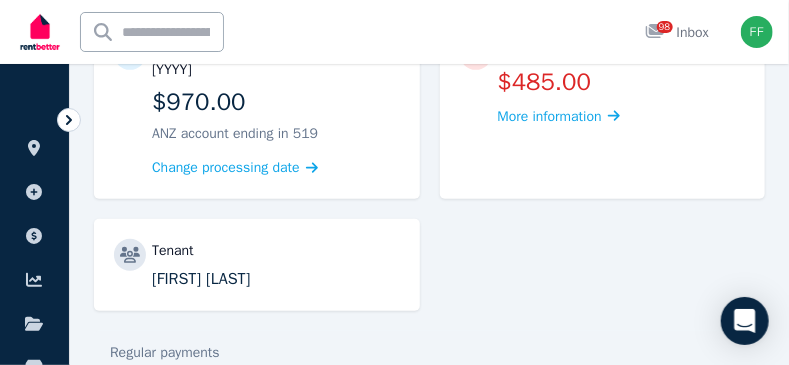 scroll, scrollTop: 0, scrollLeft: 0, axis: both 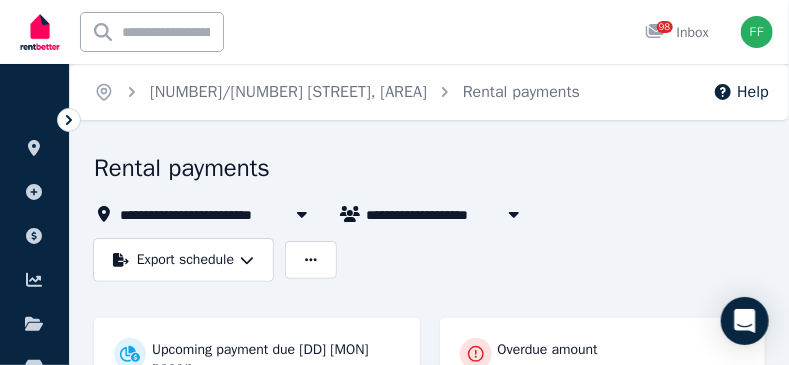 click 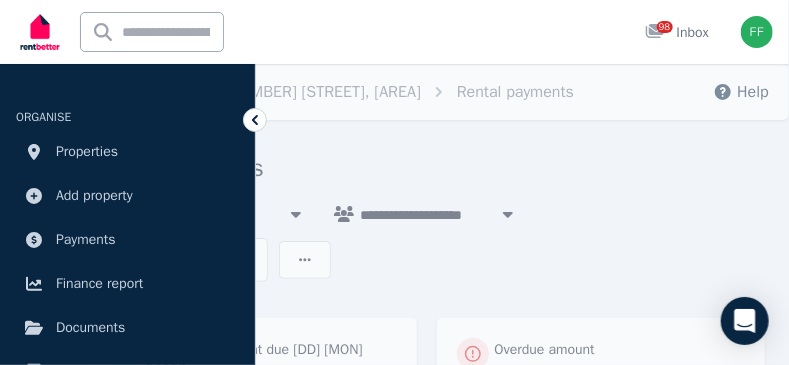 click on "Rental payments" at bounding box center [426, 171] 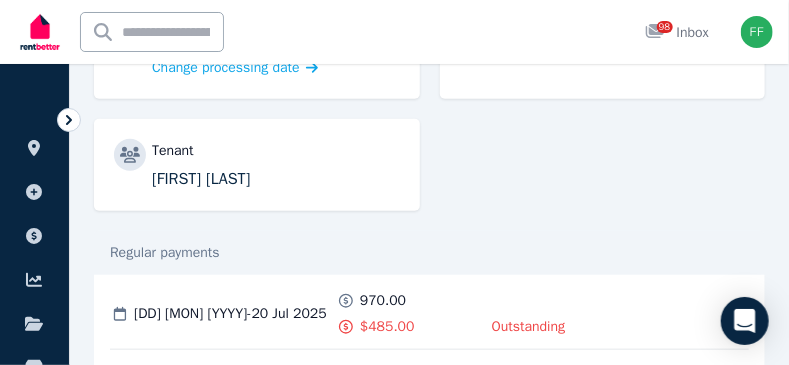 scroll, scrollTop: 0, scrollLeft: 0, axis: both 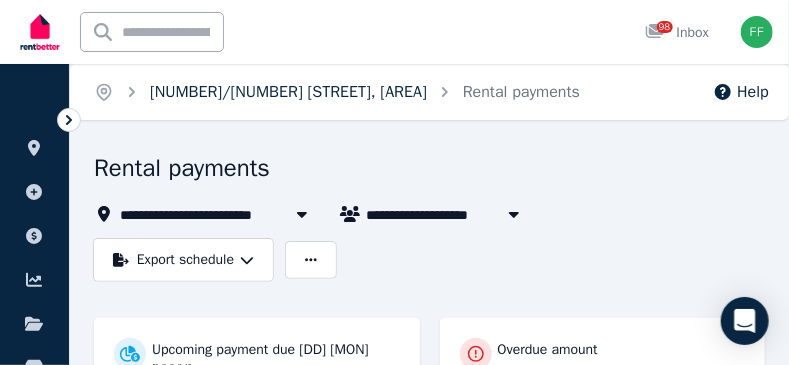 click on "[NUMBER]/[NUMBER] [STREET], [CITY]" at bounding box center [288, 92] 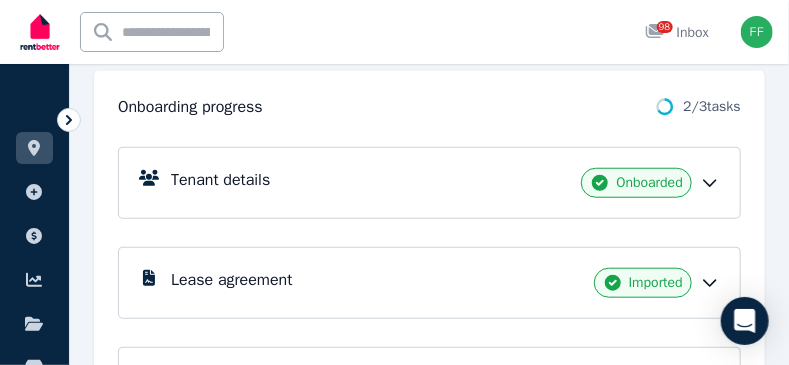 scroll, scrollTop: 400, scrollLeft: 0, axis: vertical 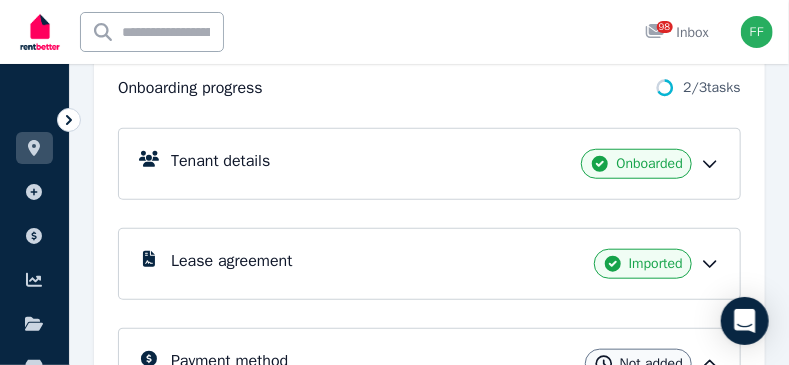 click 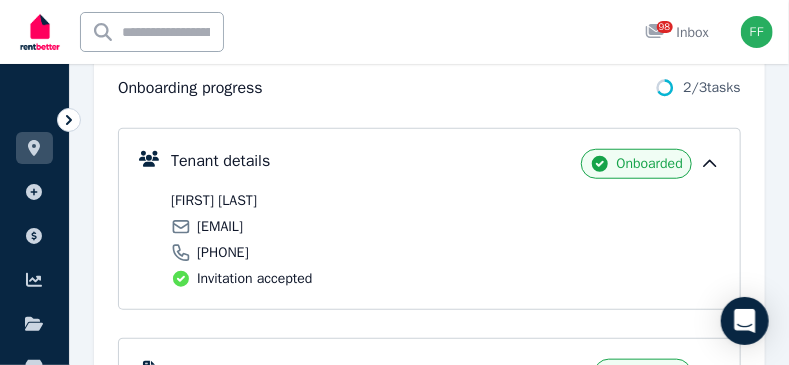 click on "Tenant details Onboarded Shivanie Skandarajah shivanie.skandarajah@gmail.com 0416 885 728 Invitation accepted Lease agreement Imported Payment method Not added Waiting for the tenant to add payment method to pay   rent . Rental payments Bond payment Completed" at bounding box center [429, 419] 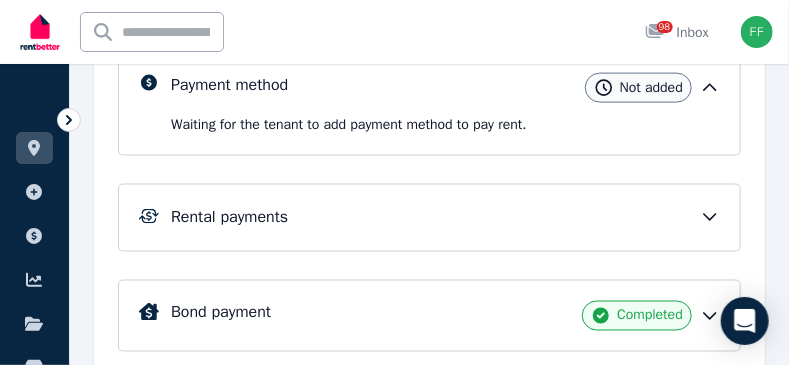 scroll, scrollTop: 763, scrollLeft: 0, axis: vertical 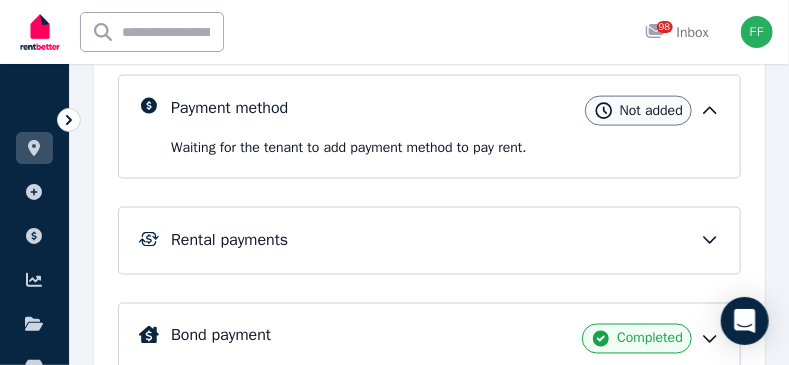 click 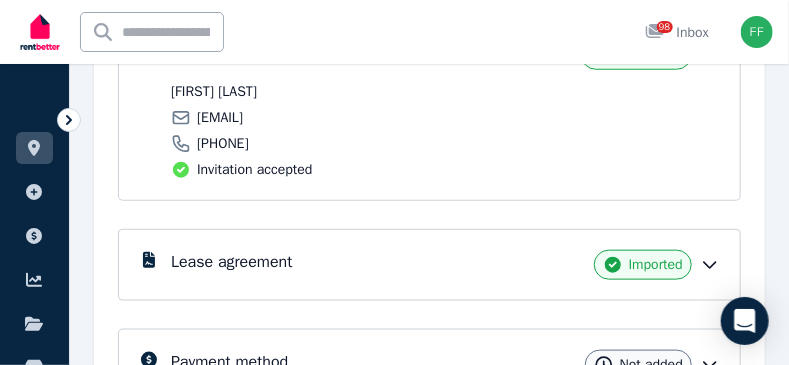 scroll, scrollTop: 431, scrollLeft: 0, axis: vertical 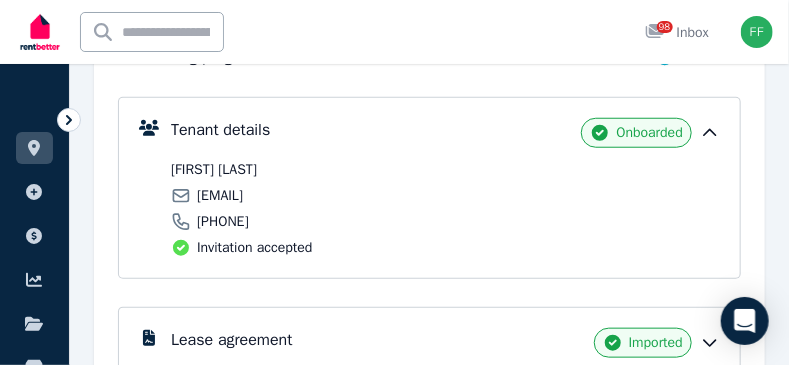 click 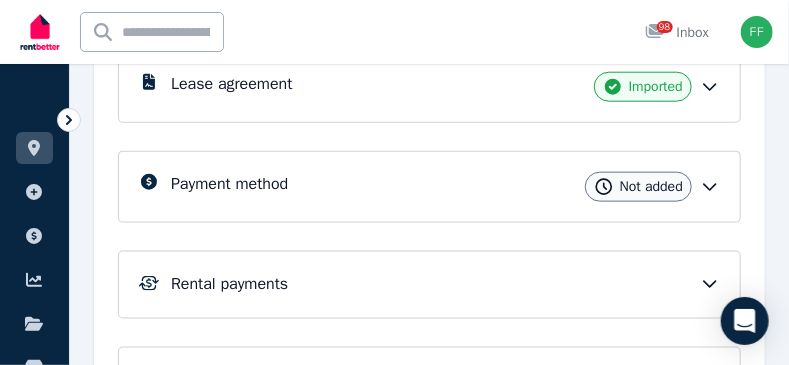 scroll, scrollTop: 600, scrollLeft: 0, axis: vertical 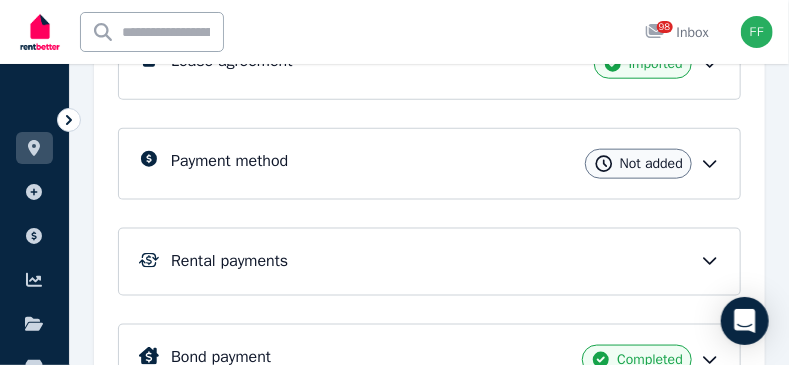 click 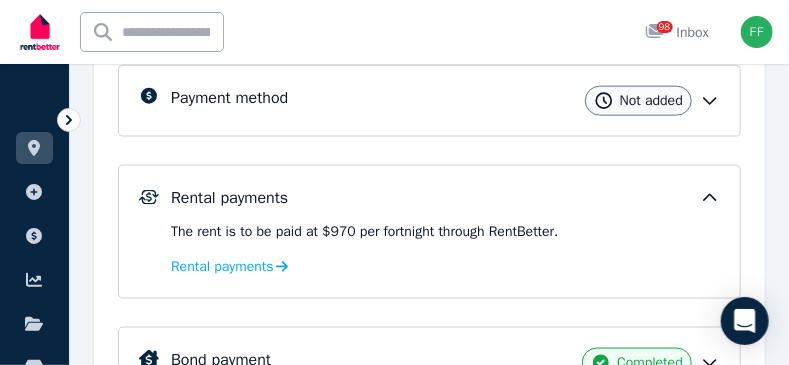 scroll, scrollTop: 700, scrollLeft: 0, axis: vertical 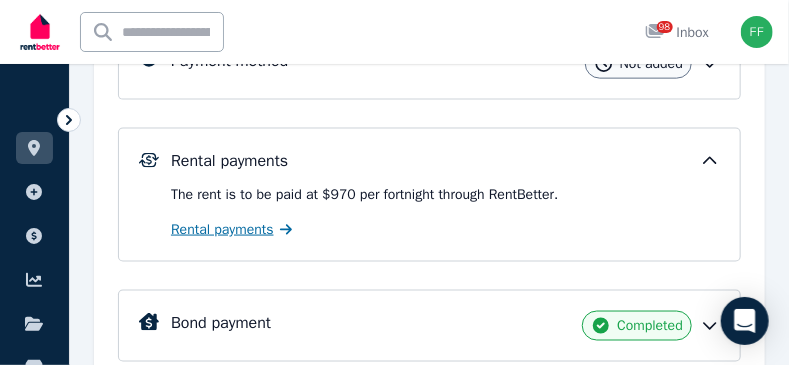click on "Rental payments" at bounding box center [222, 230] 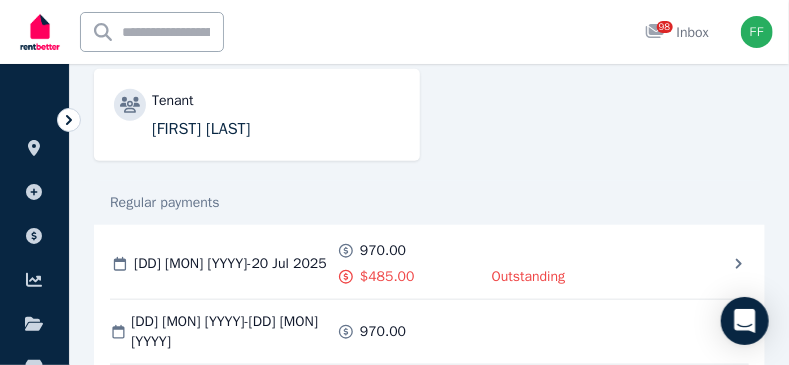 scroll, scrollTop: 469, scrollLeft: 0, axis: vertical 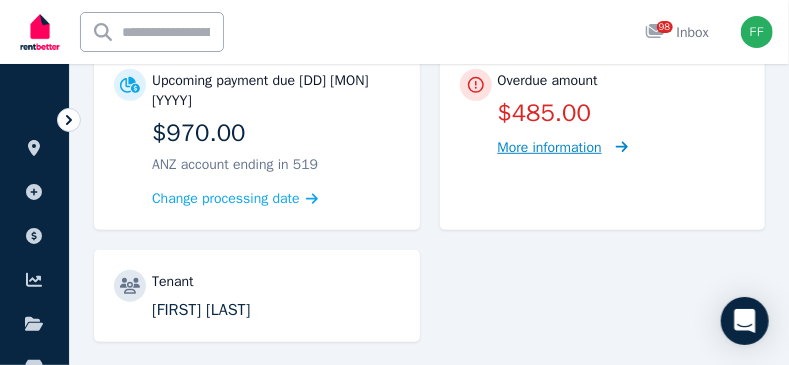 click on "More information" at bounding box center (550, 147) 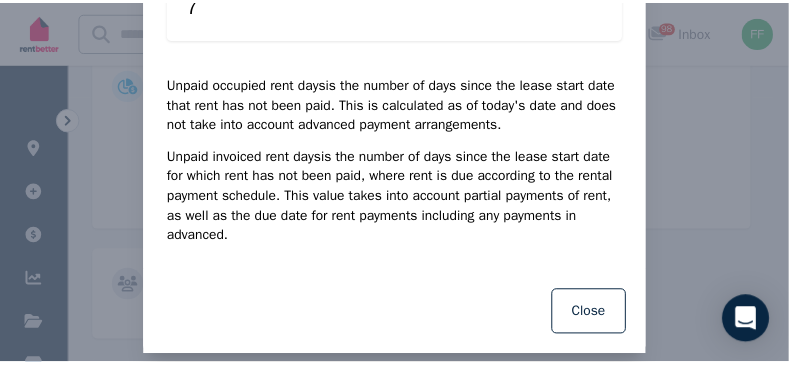 scroll, scrollTop: 294, scrollLeft: 0, axis: vertical 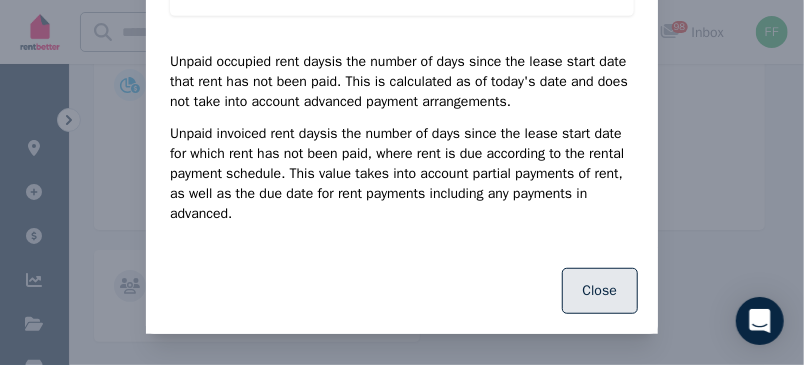 click on "Close" at bounding box center [600, 291] 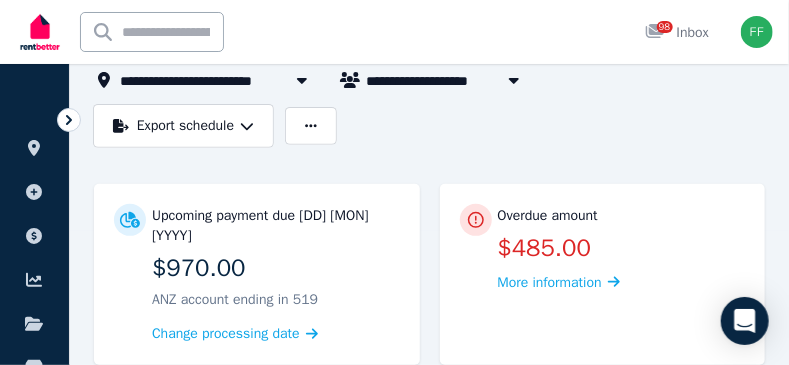 scroll, scrollTop: 169, scrollLeft: 0, axis: vertical 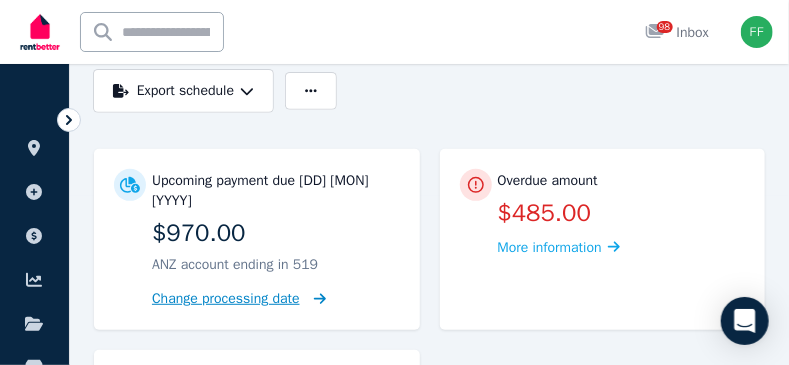 click on "Change processing date" at bounding box center [226, 299] 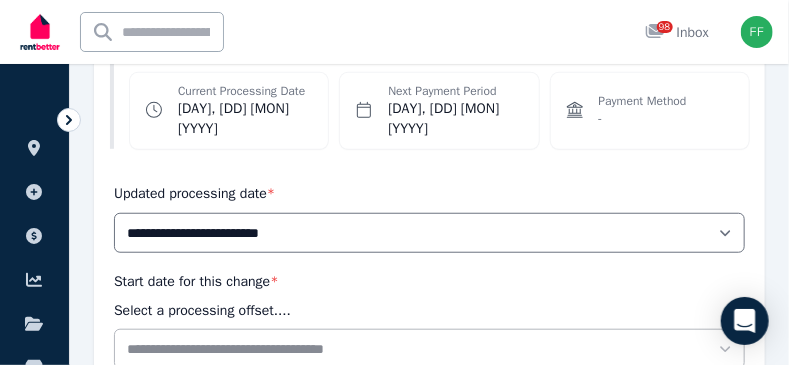 scroll, scrollTop: 421, scrollLeft: 0, axis: vertical 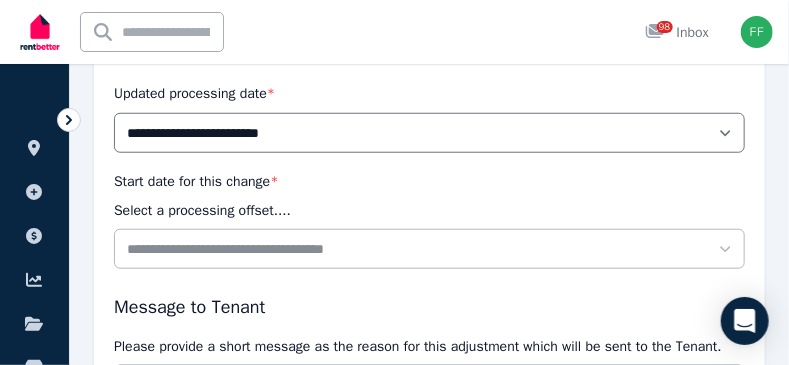 click on "Message to Tenant" at bounding box center [429, 307] 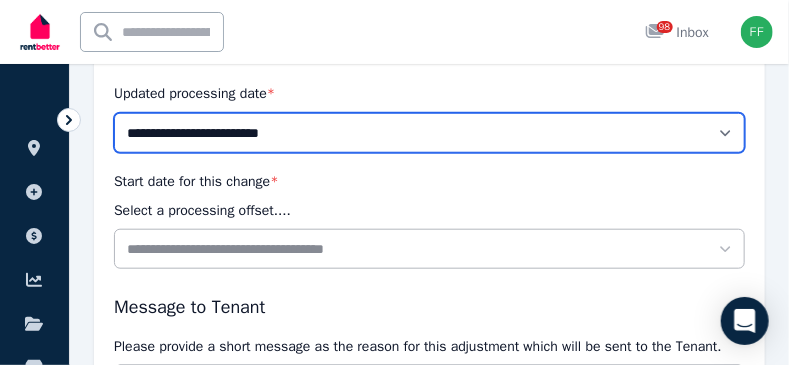 click on "**********" at bounding box center [429, 133] 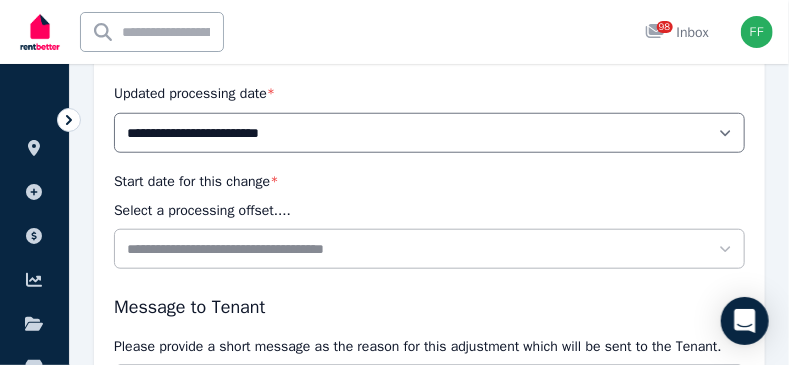 click on "Start date for this change *" at bounding box center [196, 181] 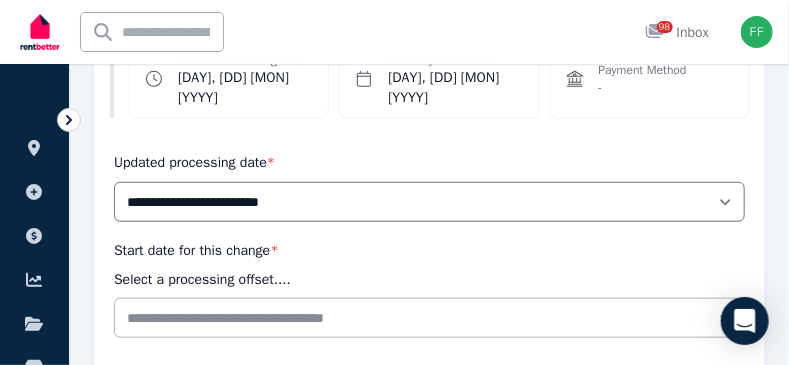 scroll, scrollTop: 321, scrollLeft: 0, axis: vertical 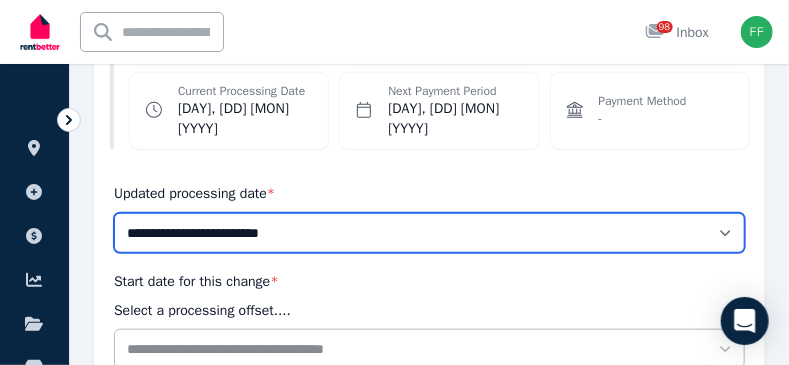 click on "**********" at bounding box center [429, 233] 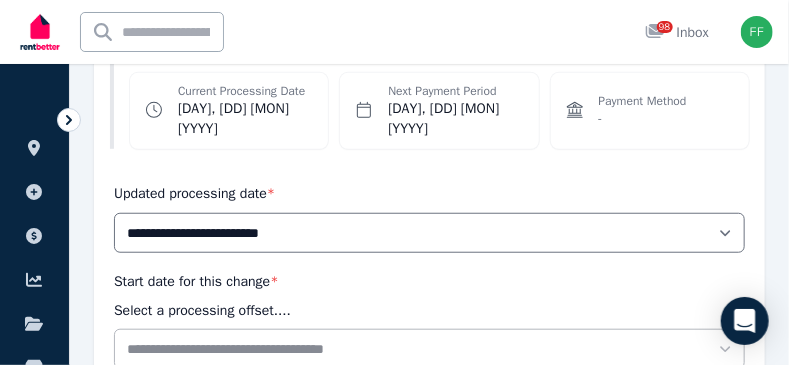click on "**********" at bounding box center (429, 319) 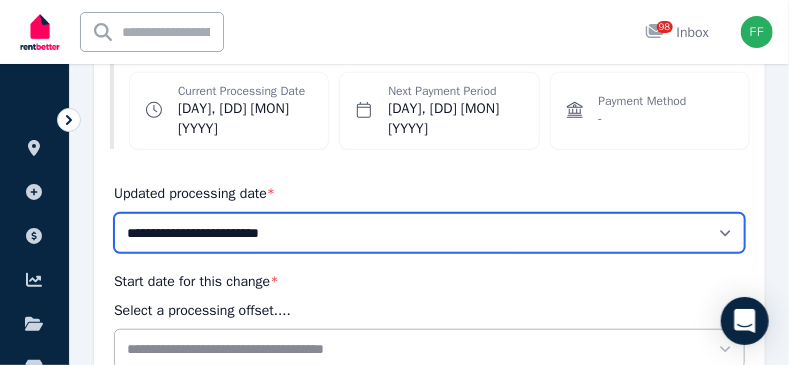 click on "**********" at bounding box center (429, 233) 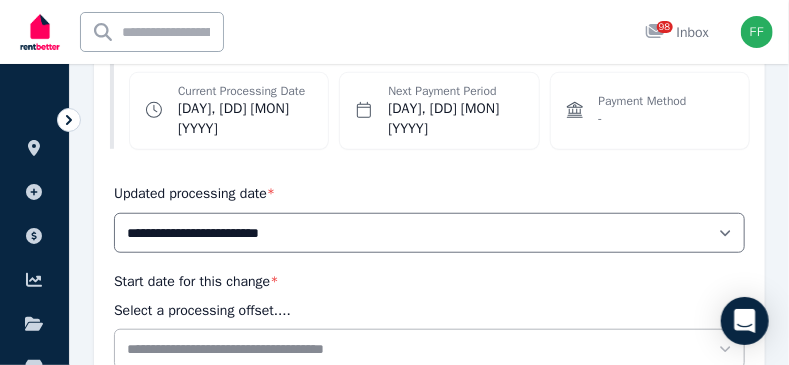 click on "Updated processing date *" at bounding box center (194, 193) 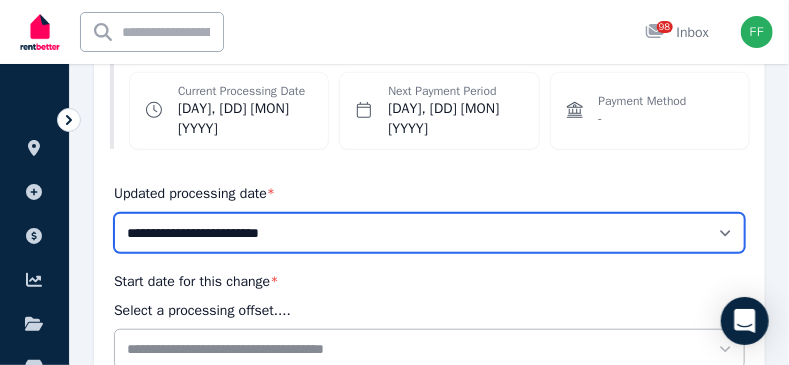 click on "**********" at bounding box center (429, 233) 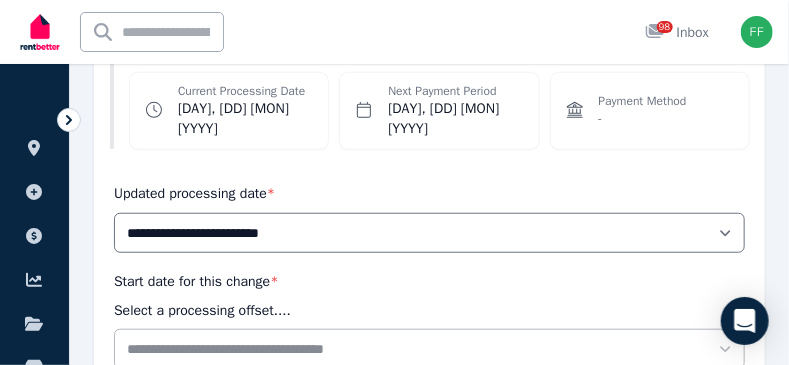 click on "**********" at bounding box center [429, 319] 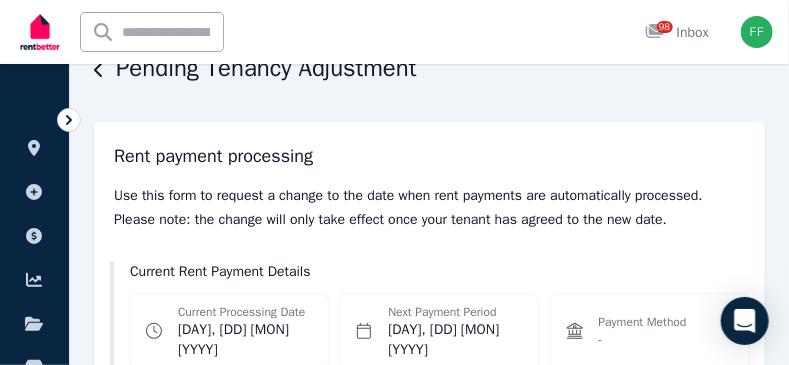 scroll, scrollTop: 0, scrollLeft: 0, axis: both 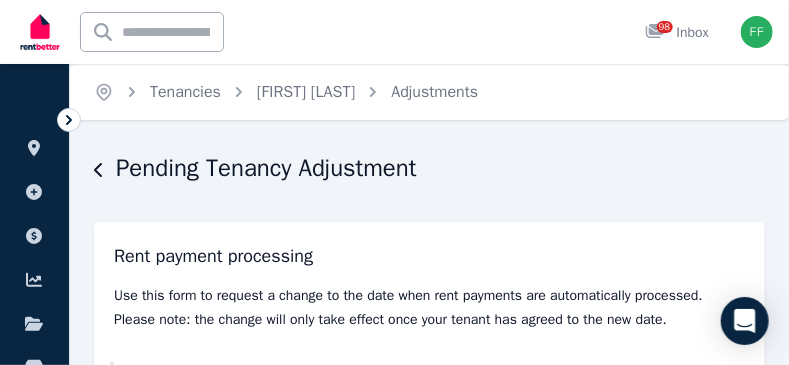 click 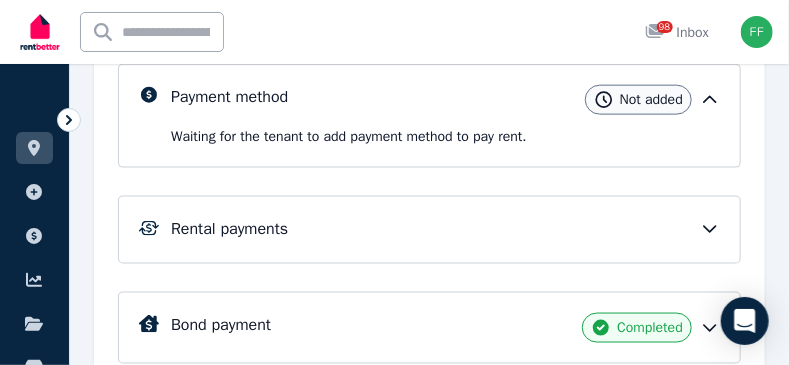 scroll, scrollTop: 700, scrollLeft: 0, axis: vertical 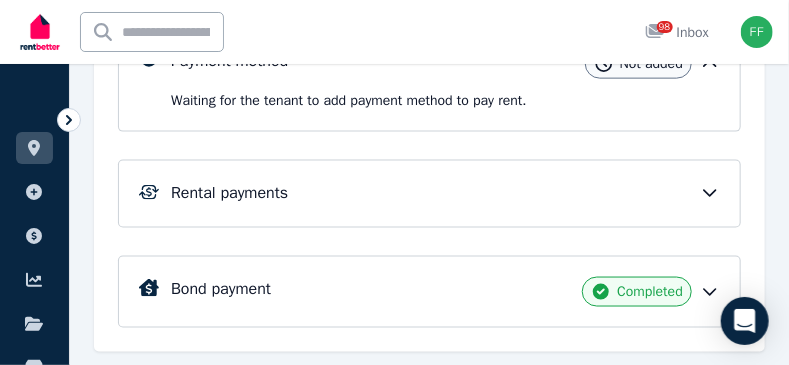 click 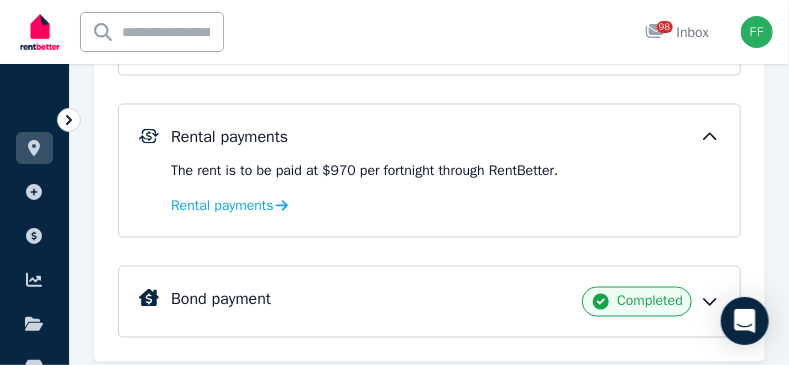 scroll, scrollTop: 719, scrollLeft: 0, axis: vertical 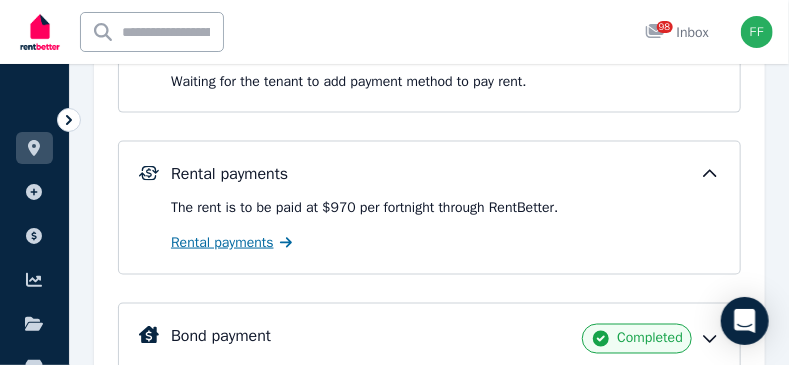 click on "Rental payments" at bounding box center [222, 243] 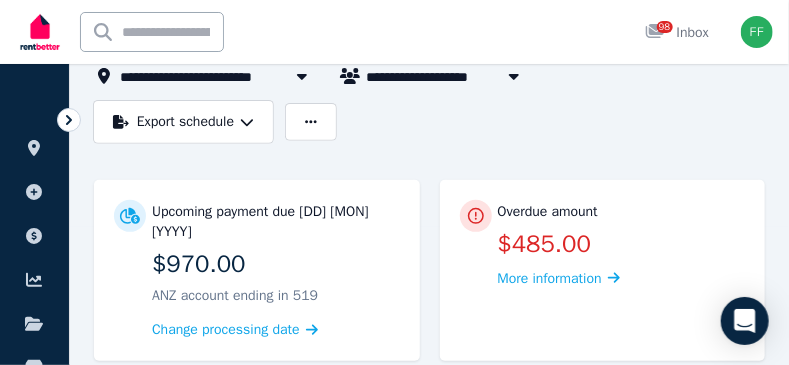 scroll, scrollTop: 100, scrollLeft: 0, axis: vertical 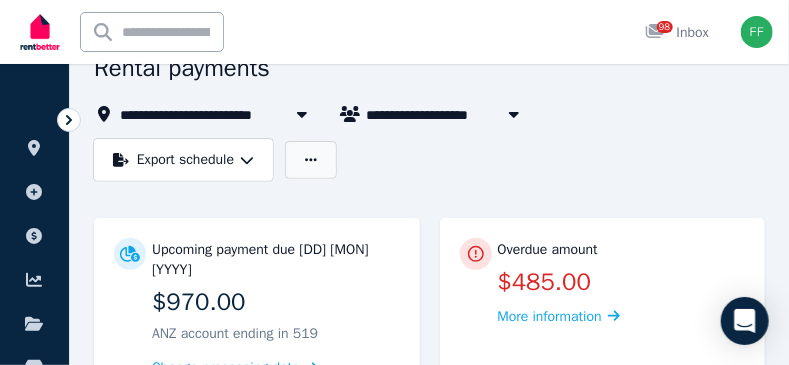 click 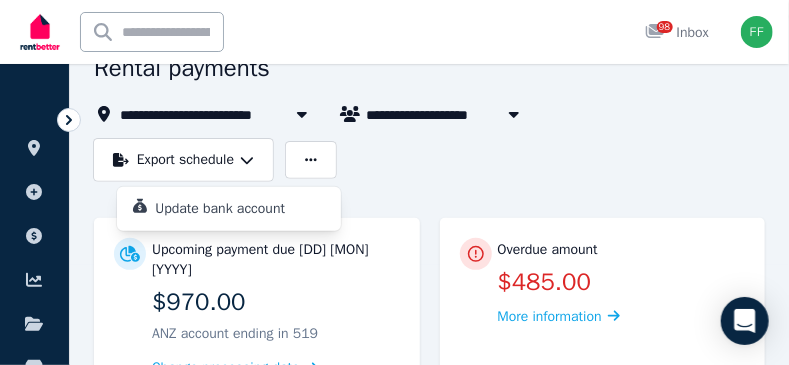 click on "**********" at bounding box center (429, 117) 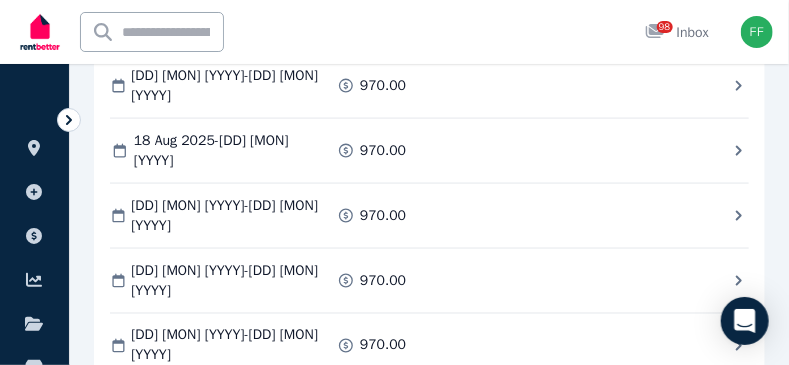 scroll, scrollTop: 800, scrollLeft: 0, axis: vertical 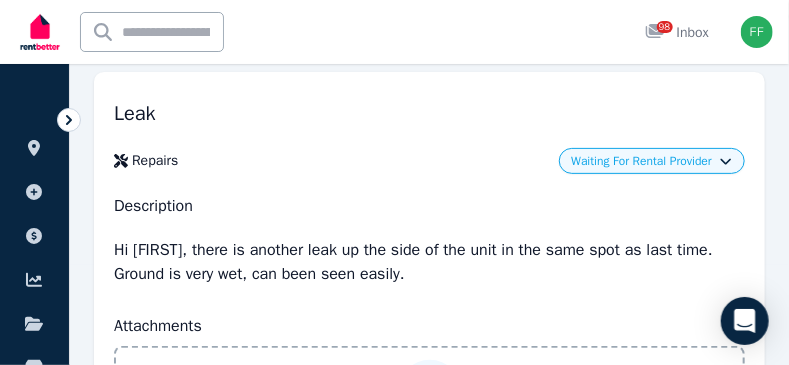click 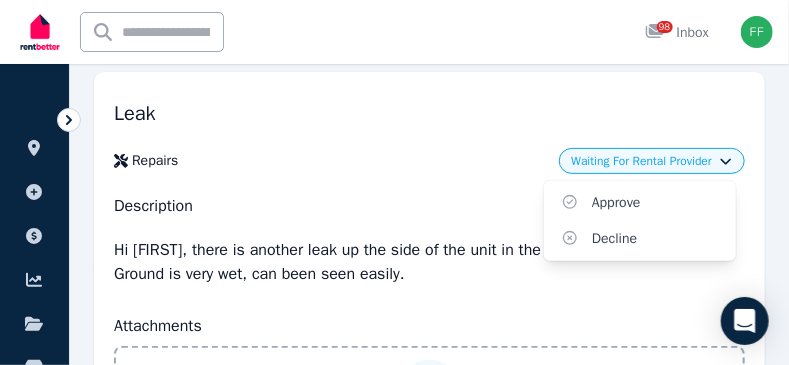 click on "Leak Repairs Waiting For Rental Provider Approve Decline Description Hi [FIRST], there is another leak up the side of the unit in the same spot as last time. Ground is very wet, can been seen easily. Attachments Upload a file   or drag and drop" at bounding box center (429, 281) 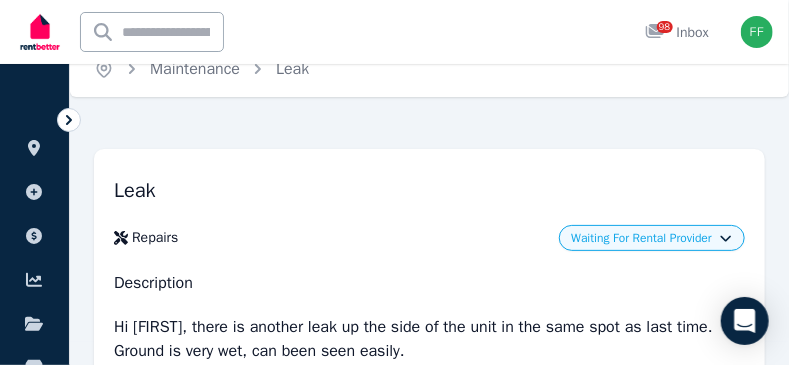 scroll, scrollTop: 0, scrollLeft: 0, axis: both 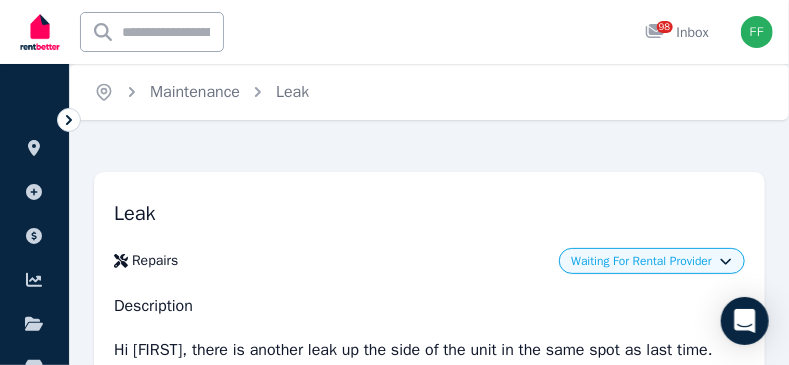 click 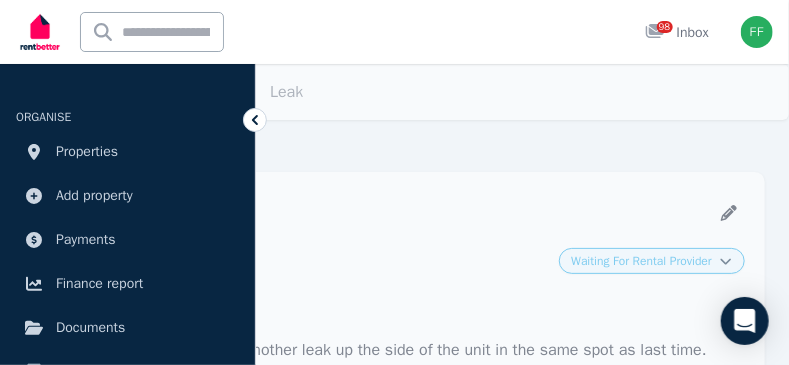click on "Leak" at bounding box center (426, 214) 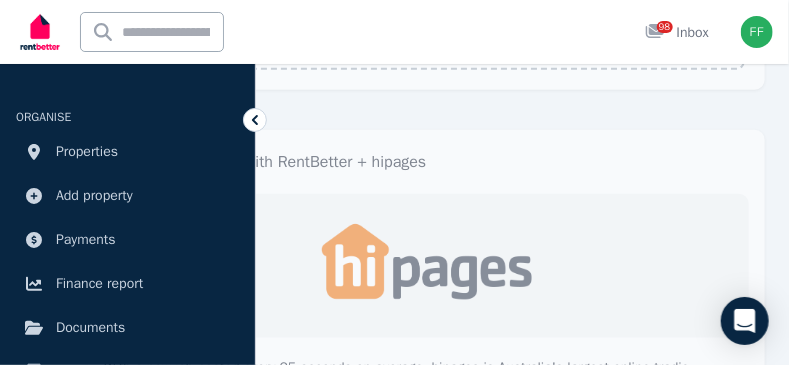 scroll, scrollTop: 501, scrollLeft: 0, axis: vertical 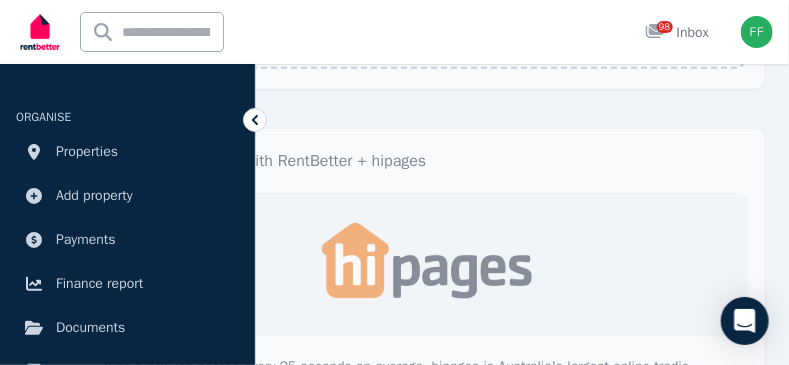 click at bounding box center (426, 261) 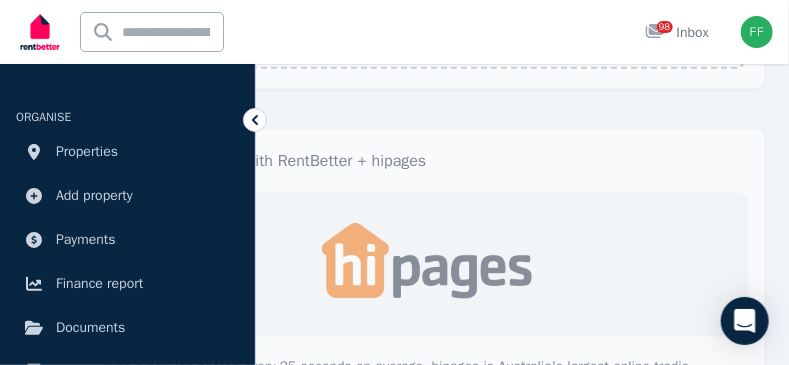 click 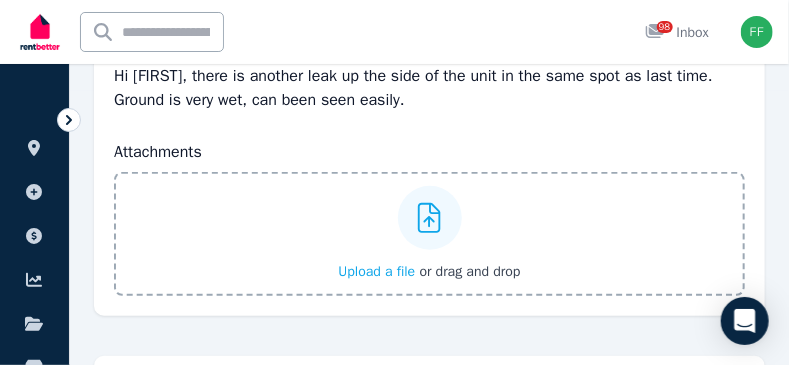 scroll, scrollTop: 0, scrollLeft: 0, axis: both 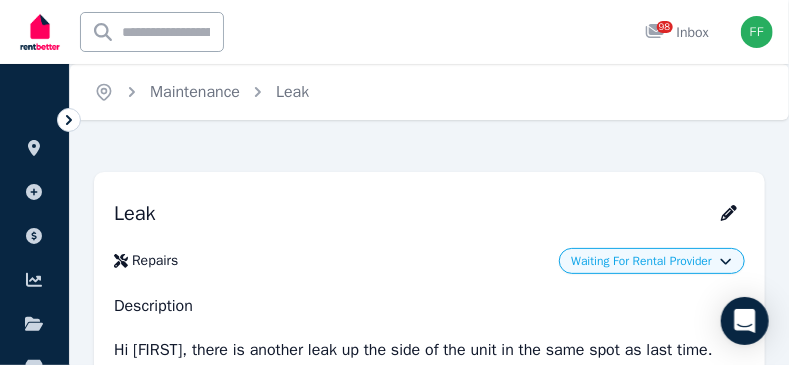 click 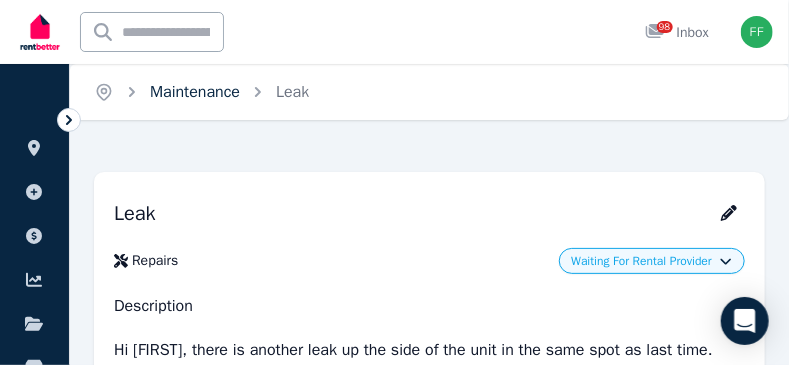 click on "Maintenance" at bounding box center (195, 92) 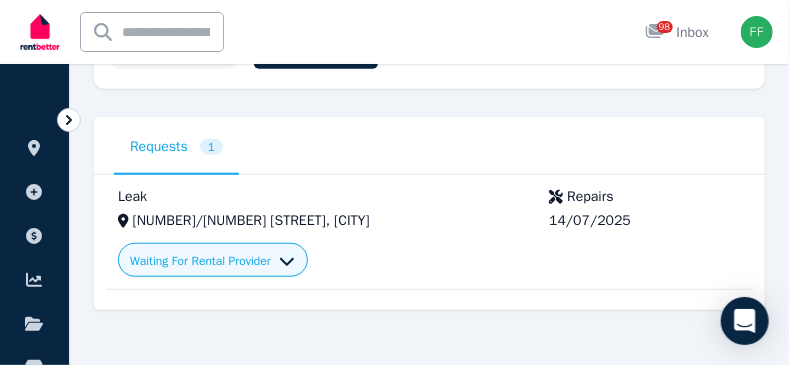 scroll, scrollTop: 373, scrollLeft: 0, axis: vertical 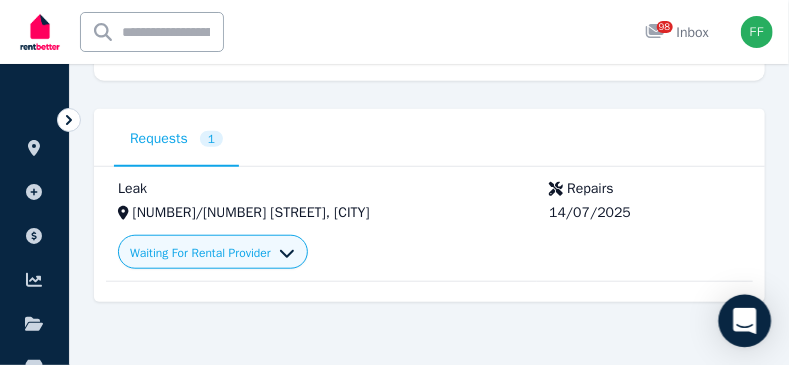 click 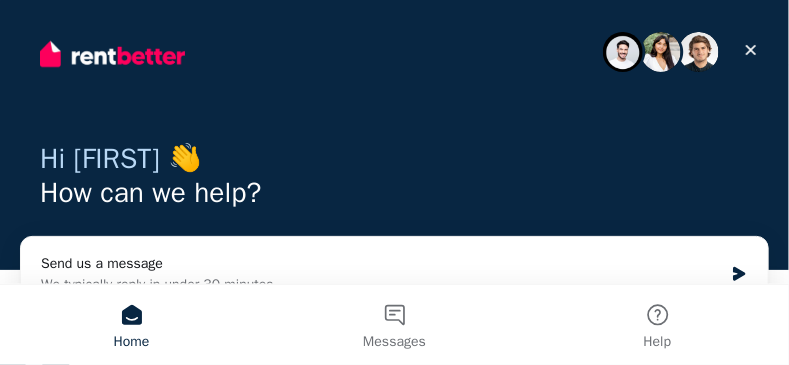 scroll, scrollTop: 0, scrollLeft: 0, axis: both 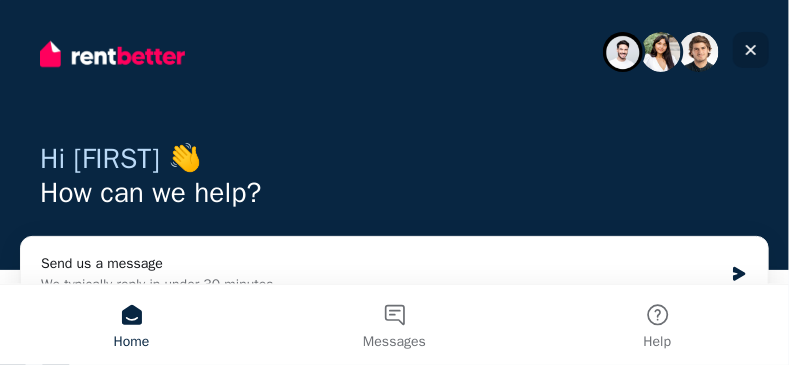 click 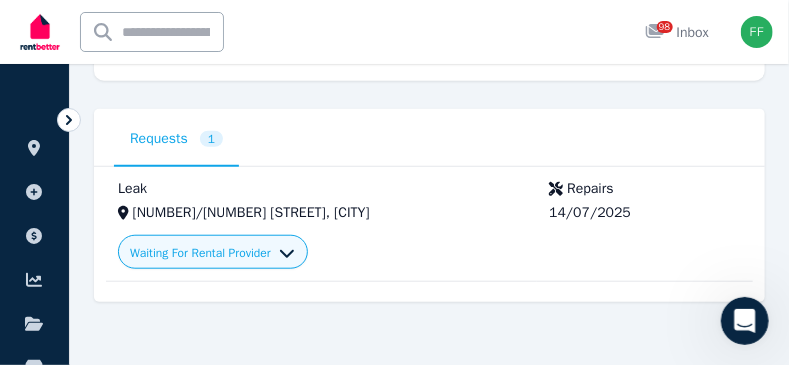 scroll, scrollTop: 0, scrollLeft: 0, axis: both 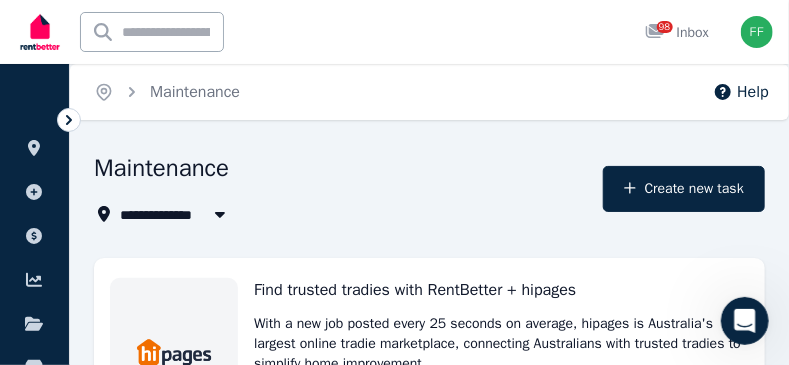 click 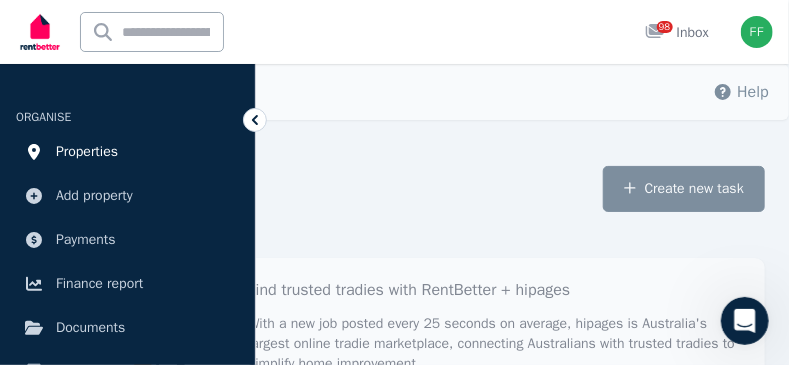 click on "Properties" at bounding box center (87, 152) 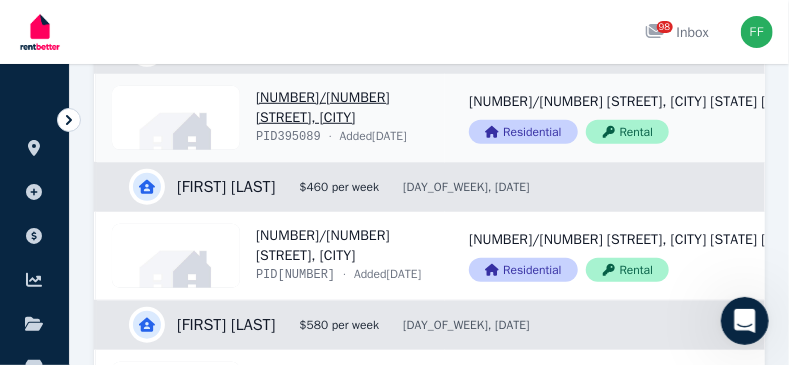 scroll, scrollTop: 400, scrollLeft: 0, axis: vertical 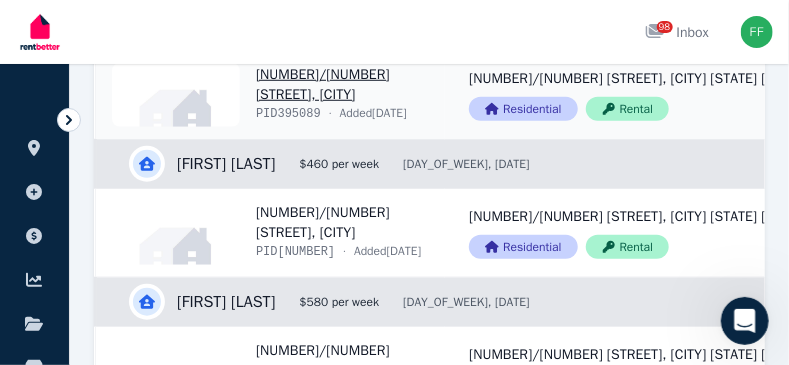 click on "View property details" at bounding box center (270, 95) 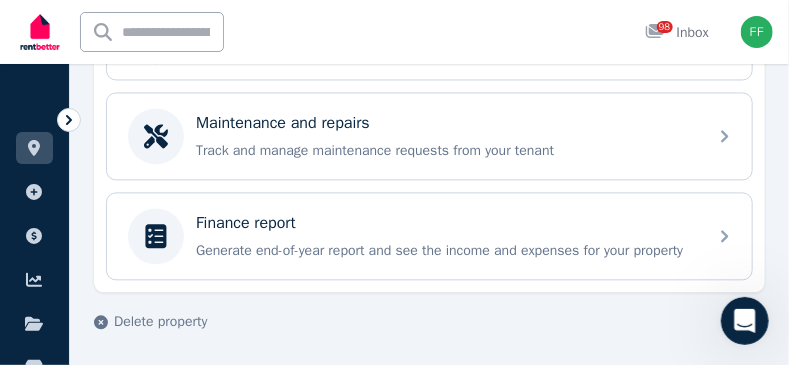 scroll, scrollTop: 1114, scrollLeft: 0, axis: vertical 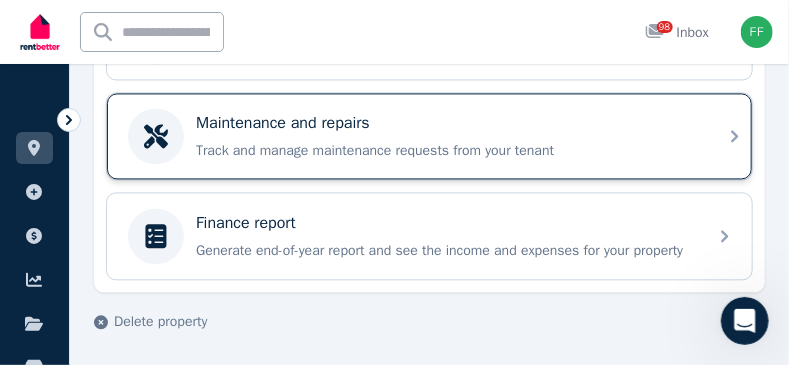click 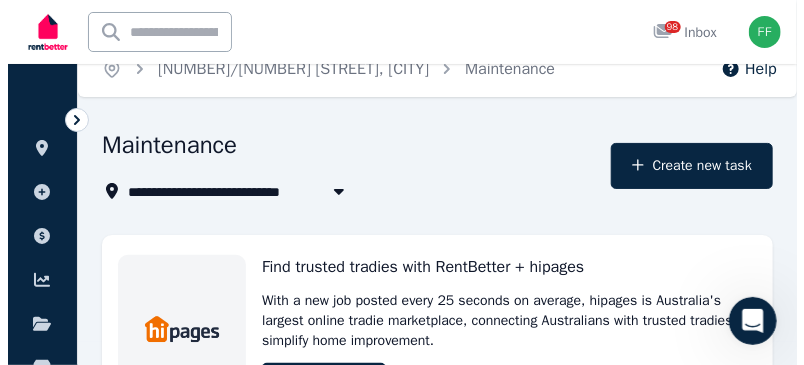 scroll, scrollTop: 0, scrollLeft: 0, axis: both 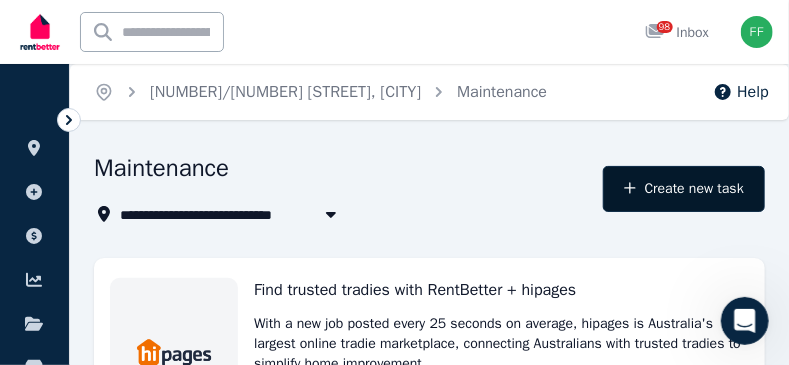 click on "Create new task" at bounding box center (684, 189) 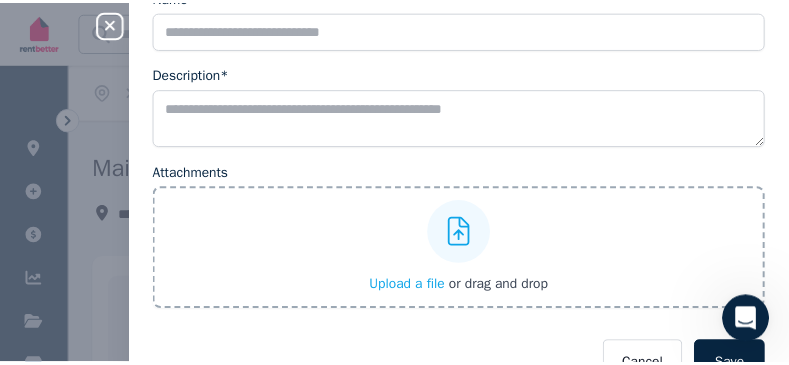 scroll, scrollTop: 419, scrollLeft: 0, axis: vertical 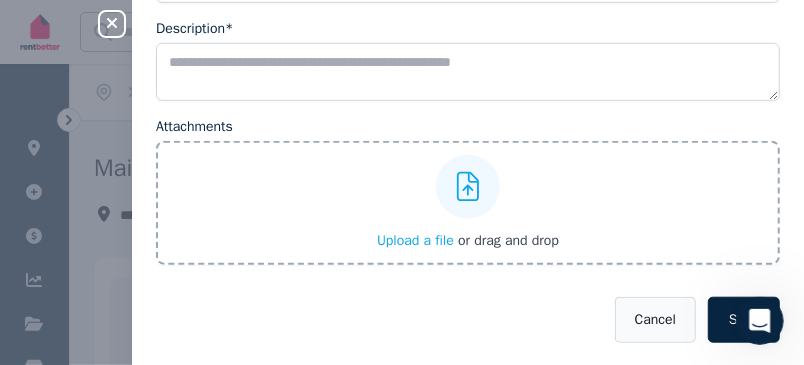 click on "Cancel" at bounding box center (655, 320) 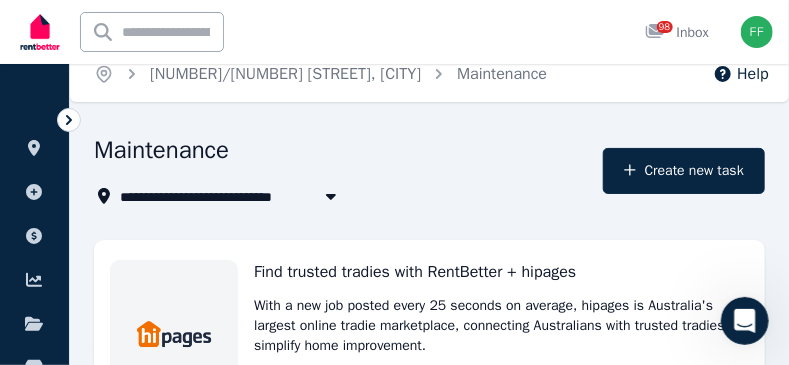 scroll, scrollTop: 0, scrollLeft: 0, axis: both 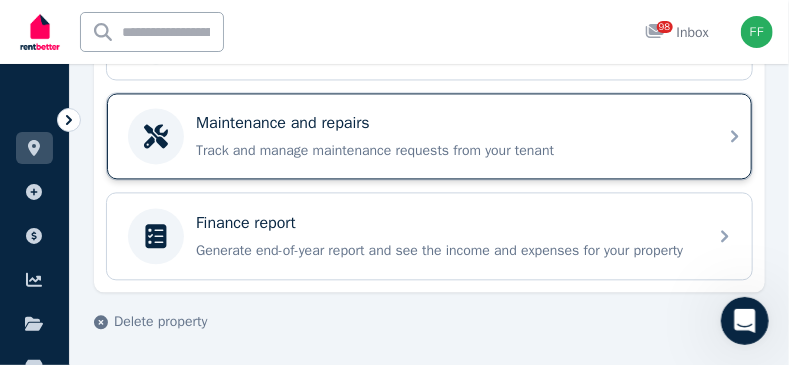 click 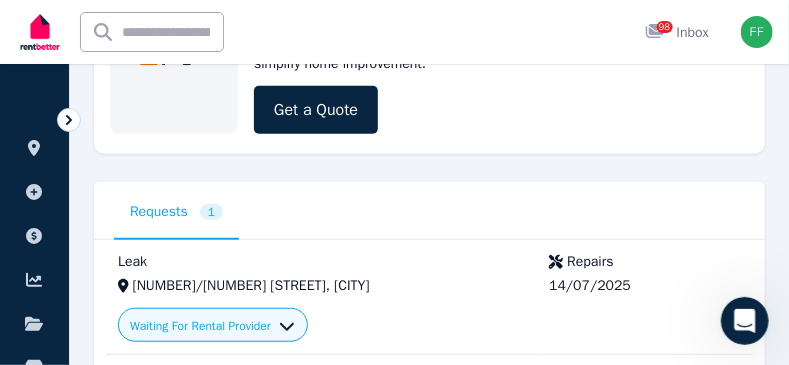 scroll, scrollTop: 373, scrollLeft: 0, axis: vertical 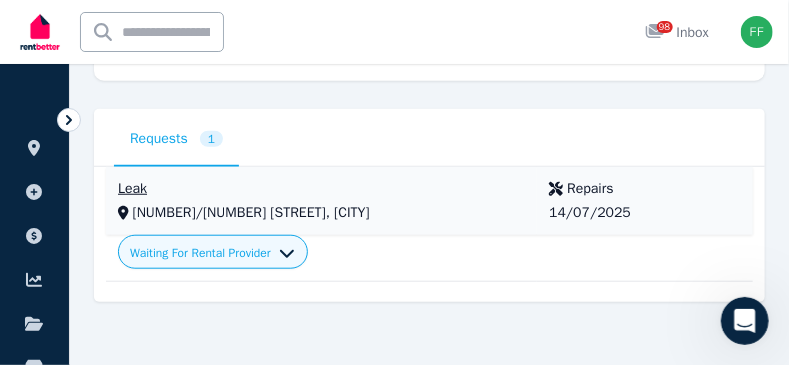 click on "Leak" at bounding box center [321, 189] 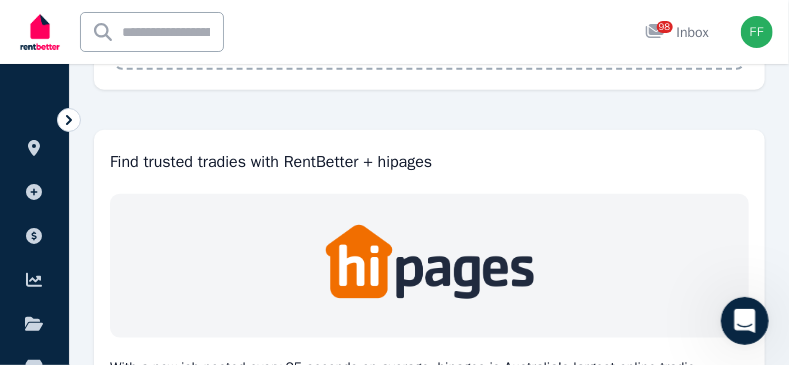 scroll, scrollTop: 0, scrollLeft: 0, axis: both 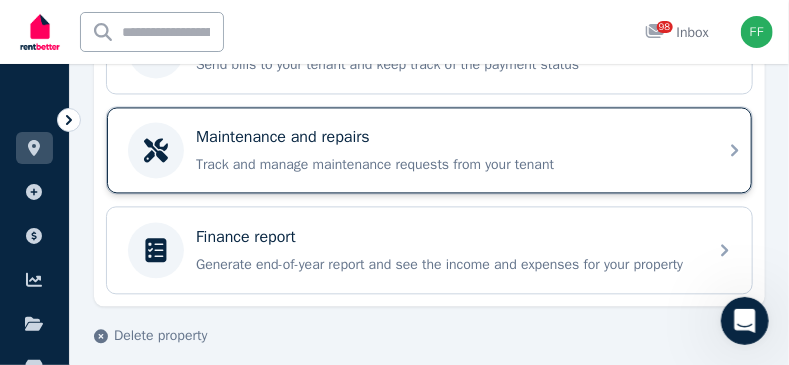 click on "Maintenance and repairs Track and manage maintenance requests from your tenant" at bounding box center [445, 150] 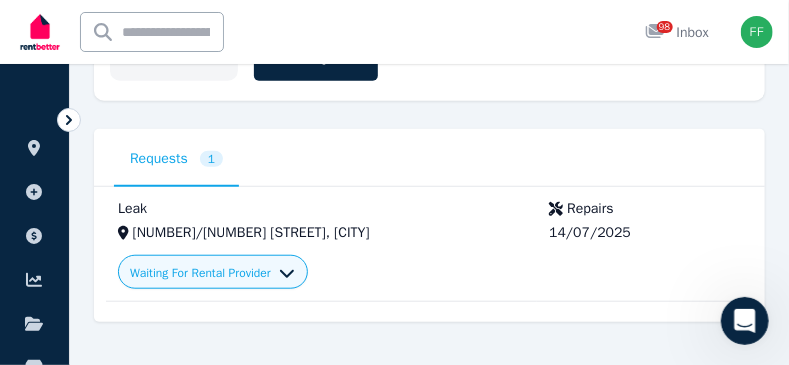 scroll, scrollTop: 373, scrollLeft: 0, axis: vertical 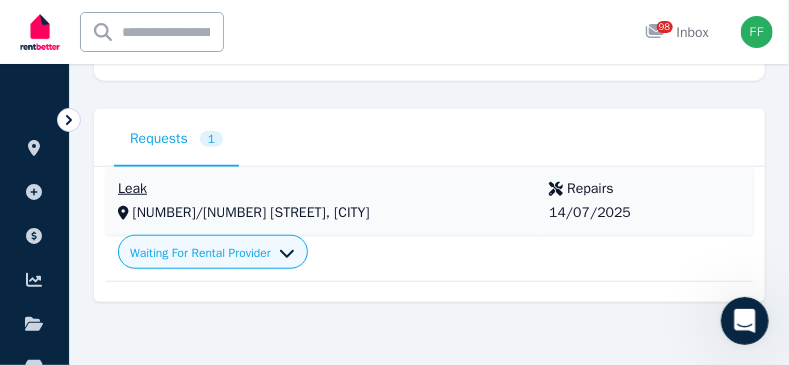 click on "Leak" at bounding box center (321, 189) 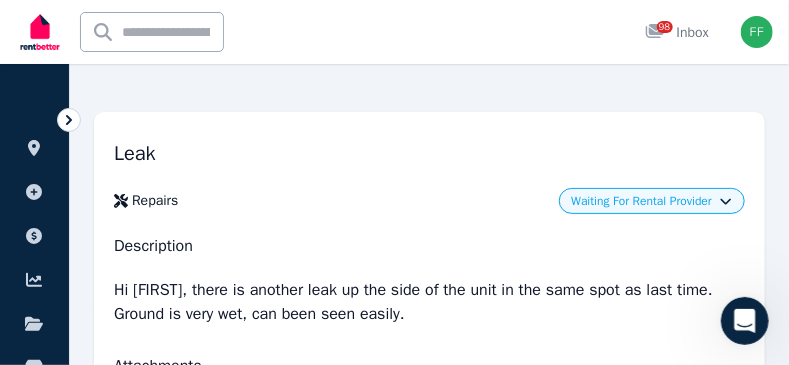scroll, scrollTop: 0, scrollLeft: 0, axis: both 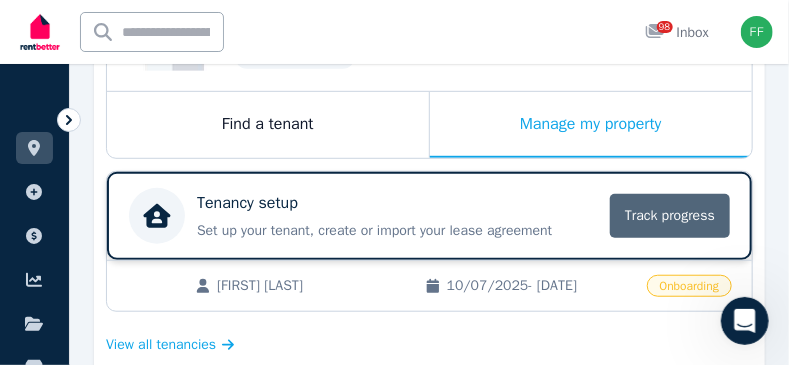 click on "Track progress" at bounding box center (670, 216) 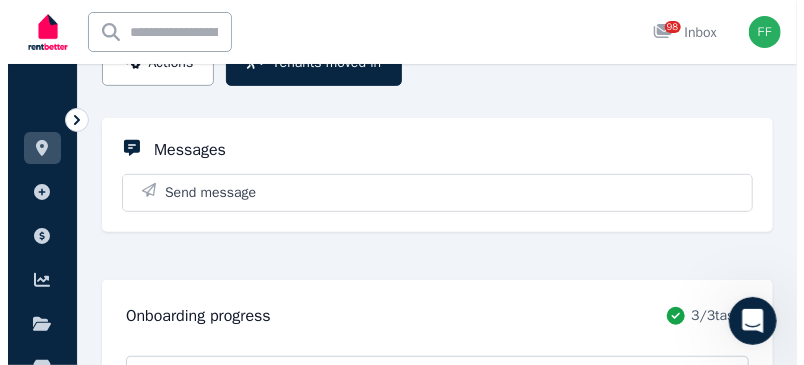 scroll, scrollTop: 200, scrollLeft: 0, axis: vertical 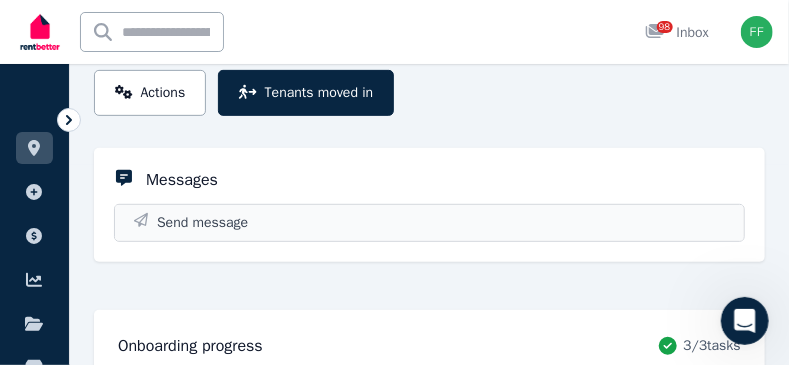 click on "Send message" at bounding box center [429, 223] 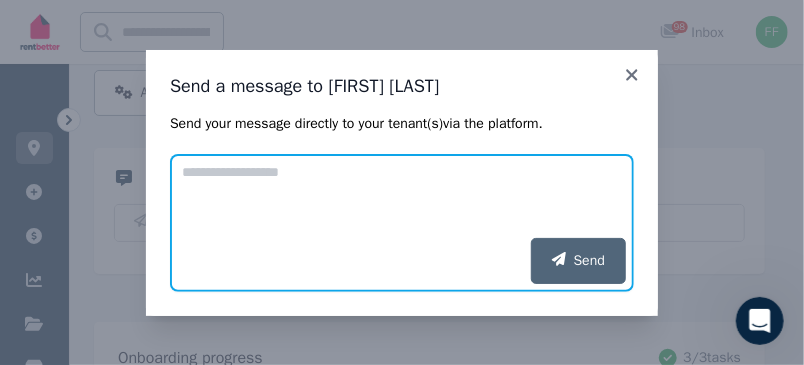 click on "Add your message" at bounding box center [402, 196] 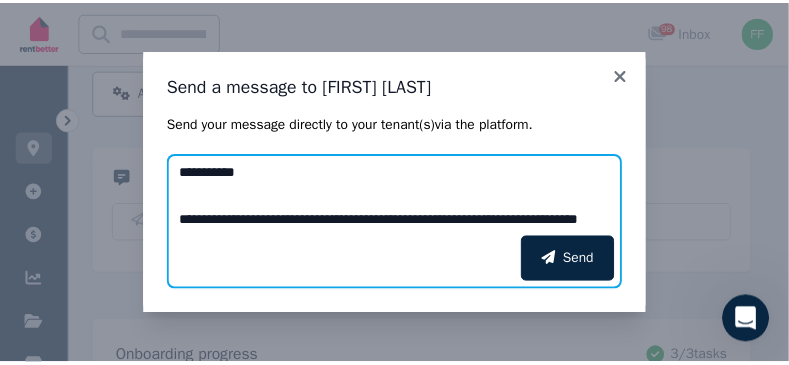 scroll, scrollTop: 71, scrollLeft: 0, axis: vertical 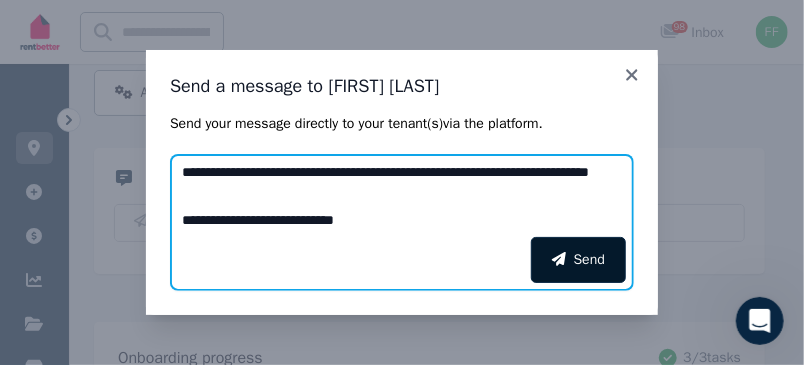 type on "**********" 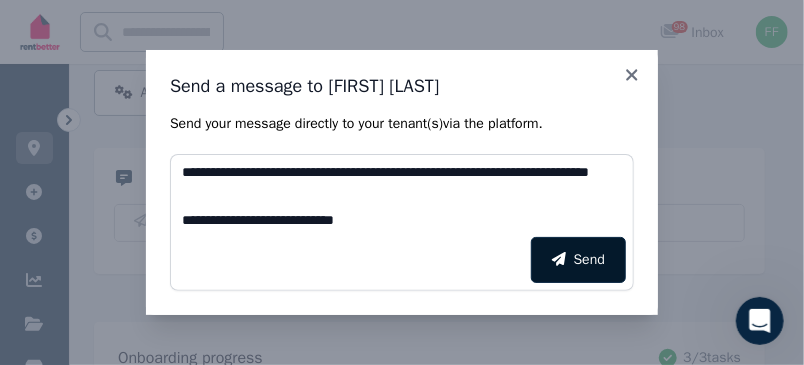 click on "Send" at bounding box center [578, 260] 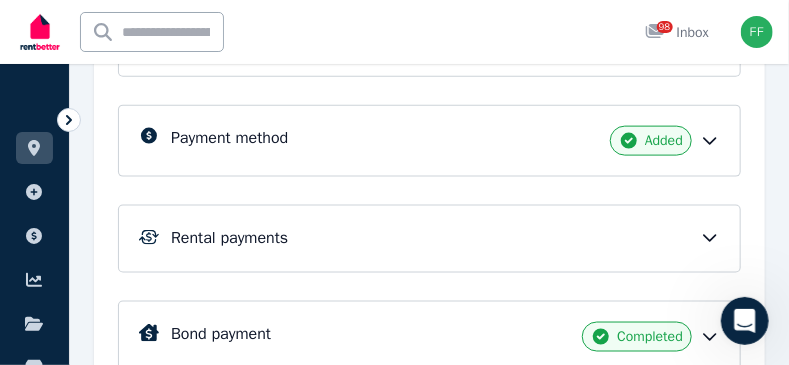 scroll, scrollTop: 700, scrollLeft: 0, axis: vertical 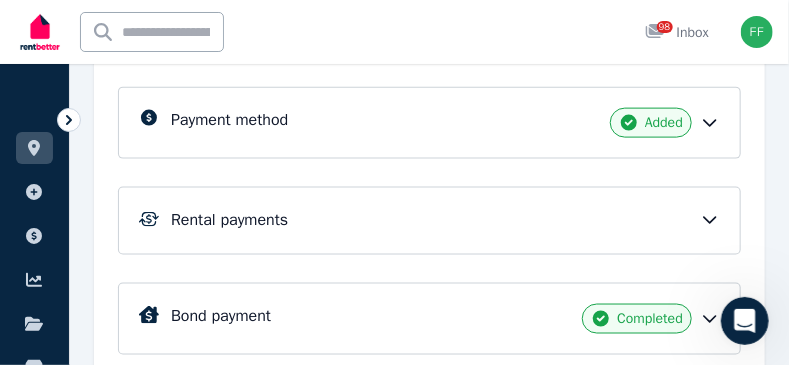 click 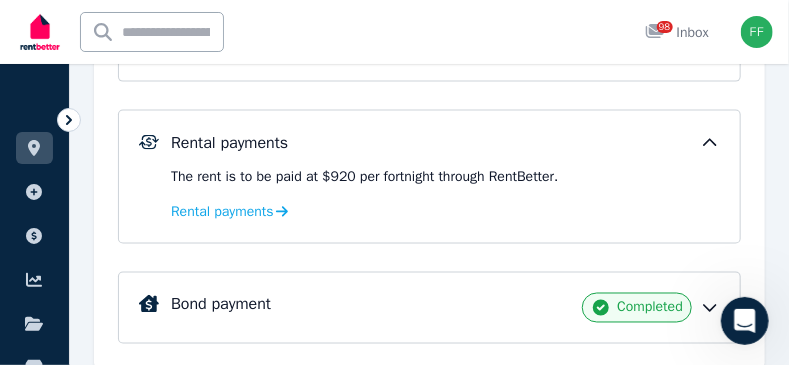 scroll, scrollTop: 800, scrollLeft: 0, axis: vertical 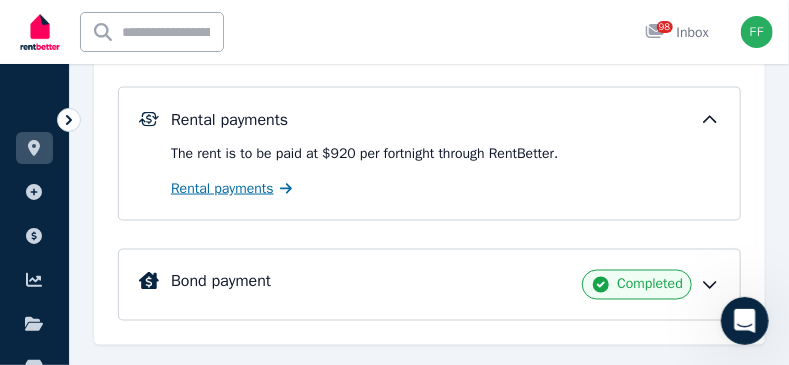 click on "Rental payments" at bounding box center (222, 189) 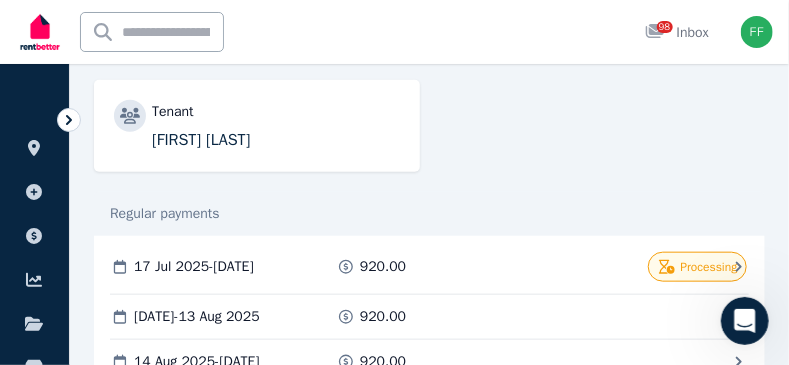 scroll, scrollTop: 500, scrollLeft: 0, axis: vertical 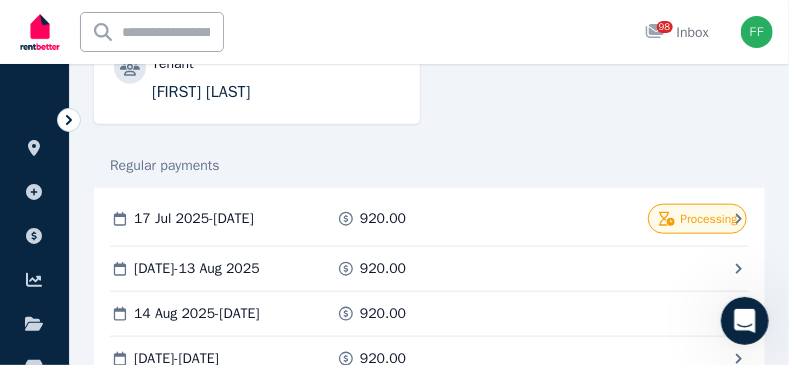 click 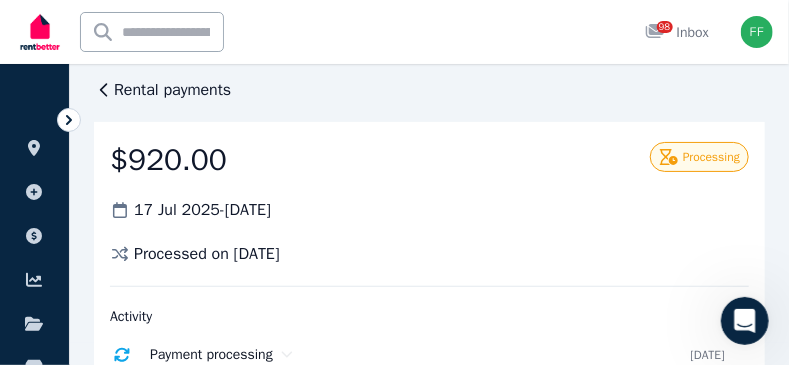scroll, scrollTop: 0, scrollLeft: 0, axis: both 